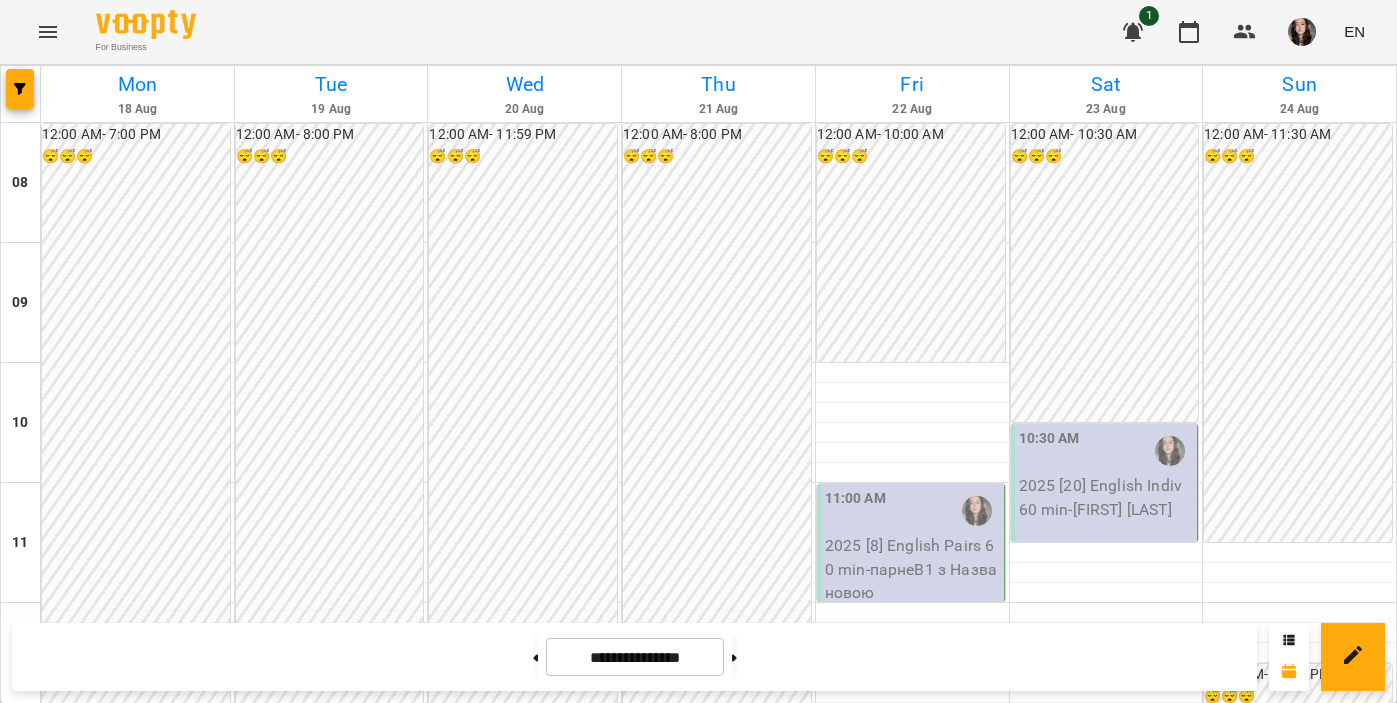 scroll, scrollTop: 0, scrollLeft: 0, axis: both 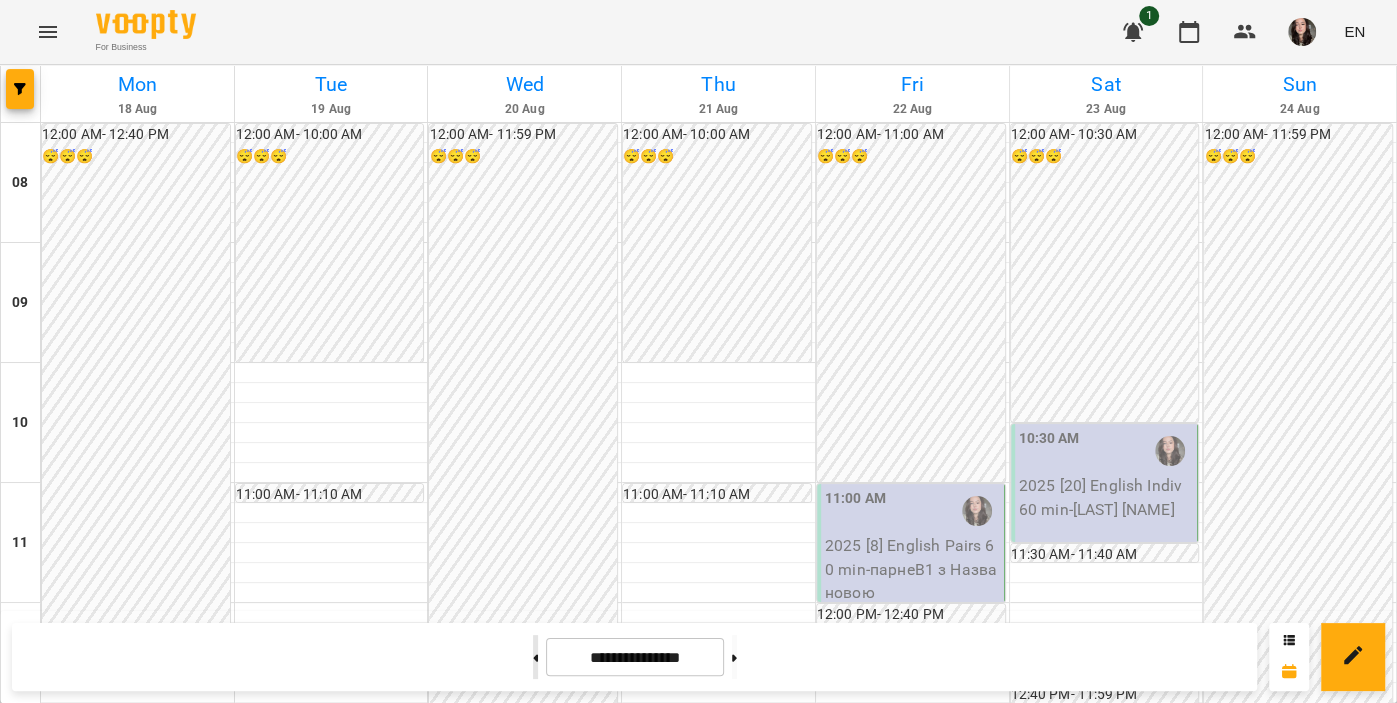 click at bounding box center (535, 657) 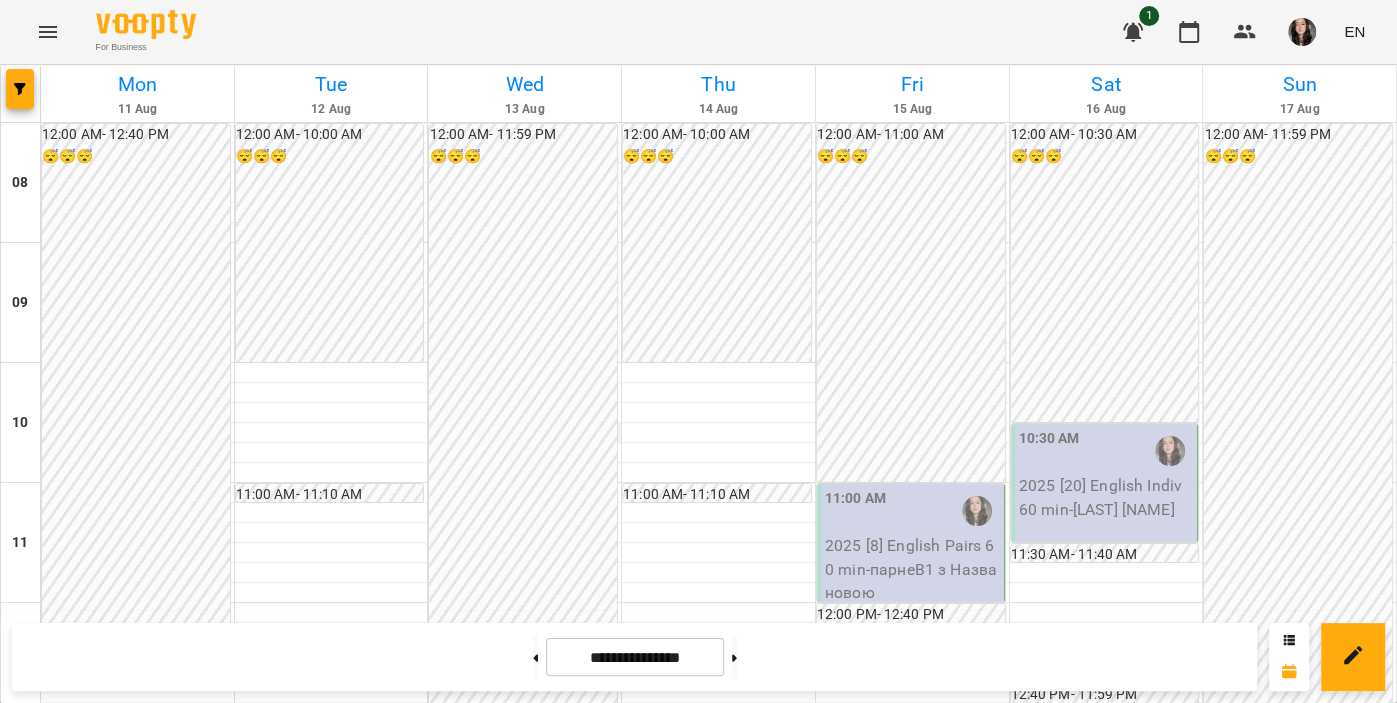scroll, scrollTop: 346, scrollLeft: 0, axis: vertical 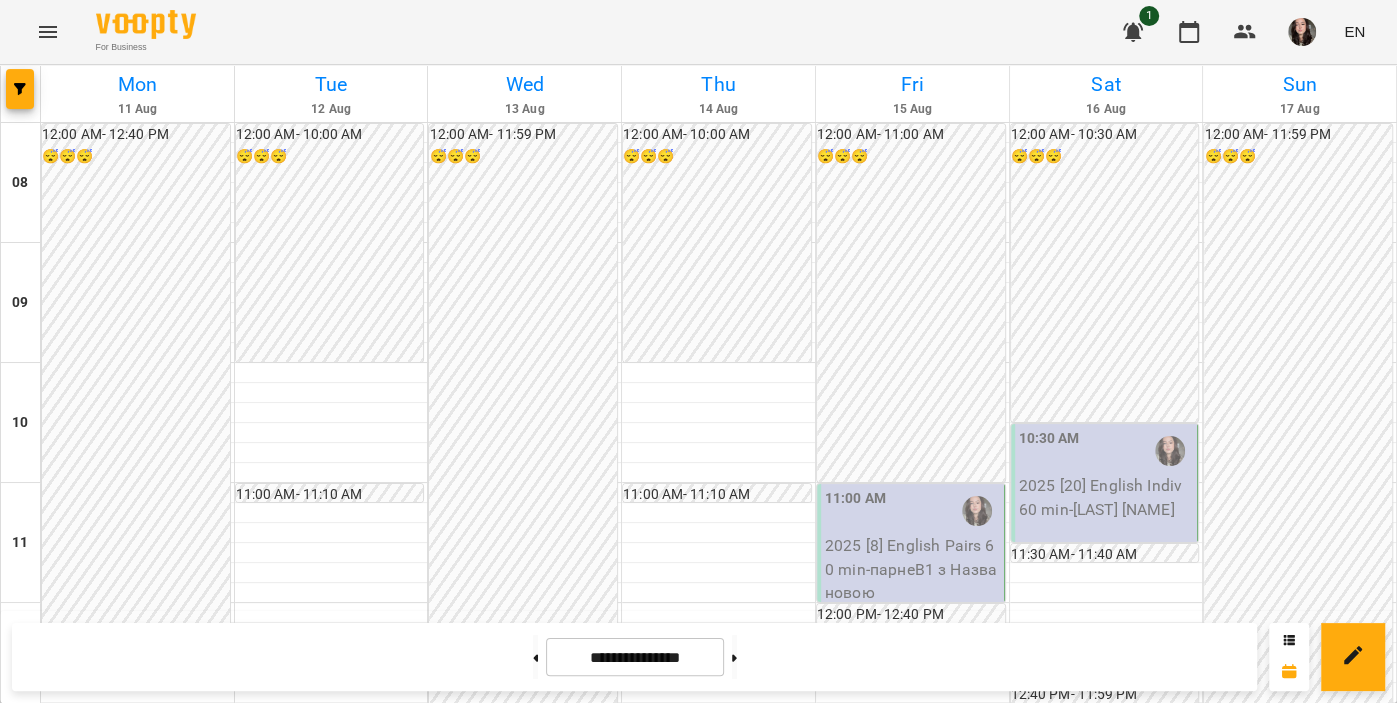 click at bounding box center [1302, 32] 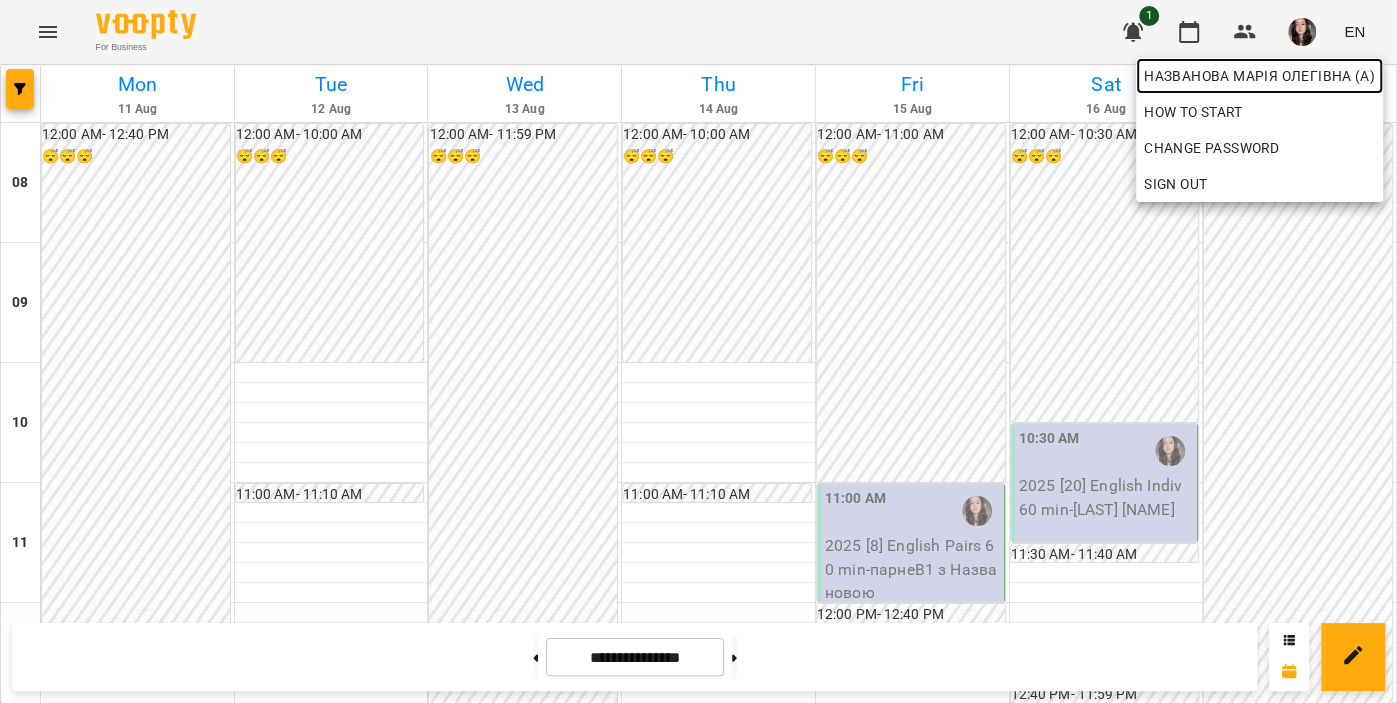 click on "Названова Марія Олегівна (а)" at bounding box center (1259, 76) 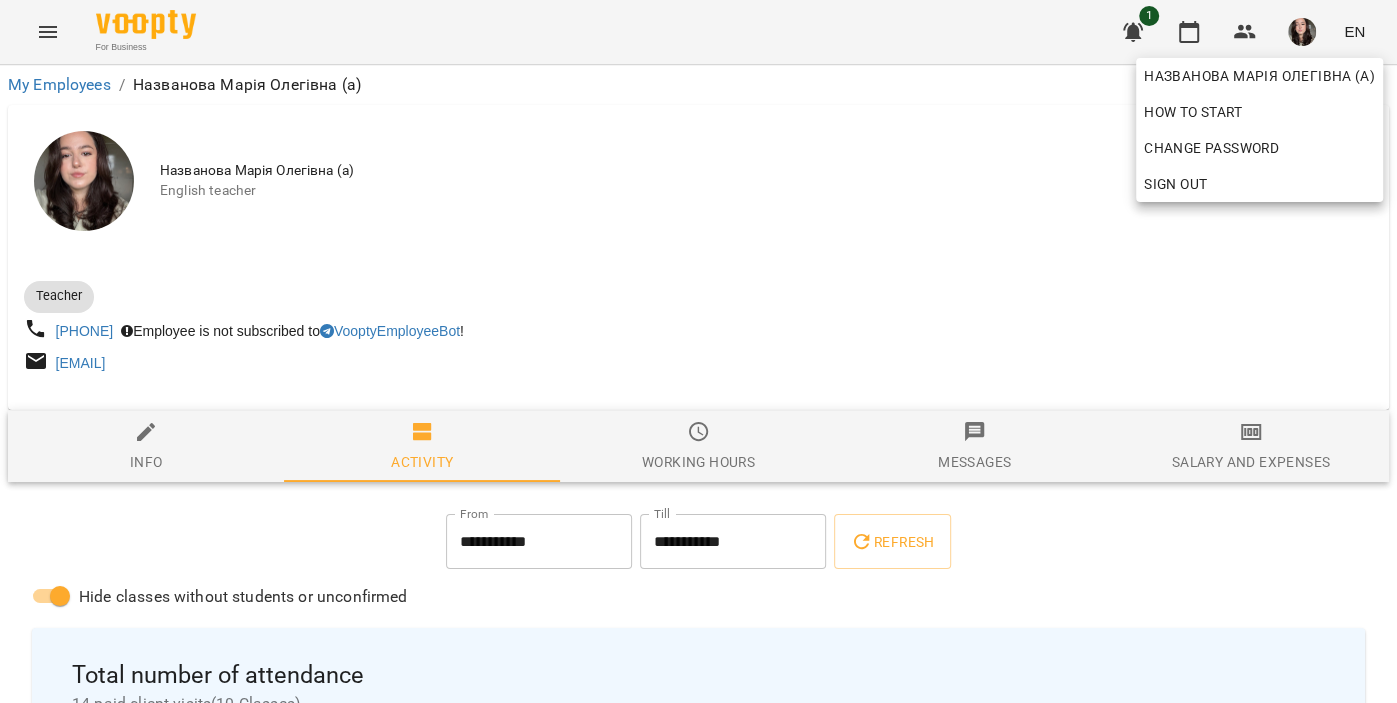 click at bounding box center (698, 351) 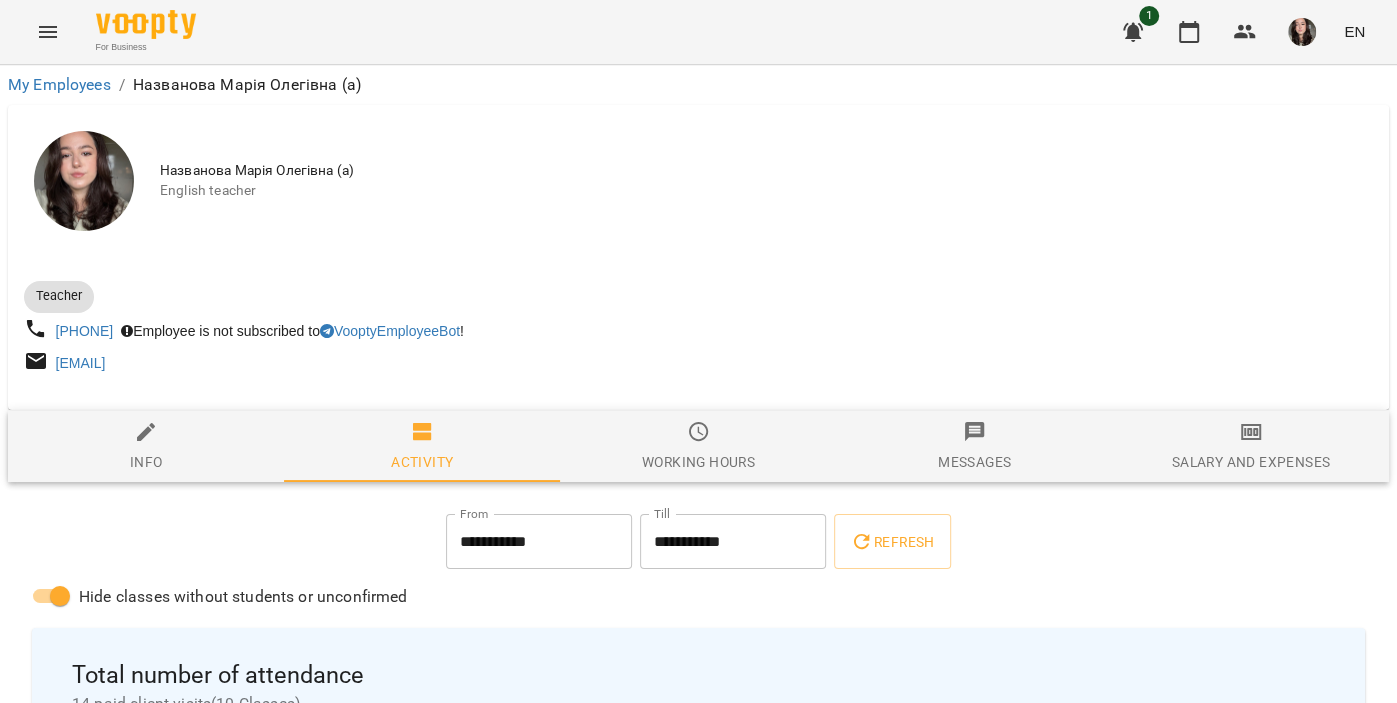 click 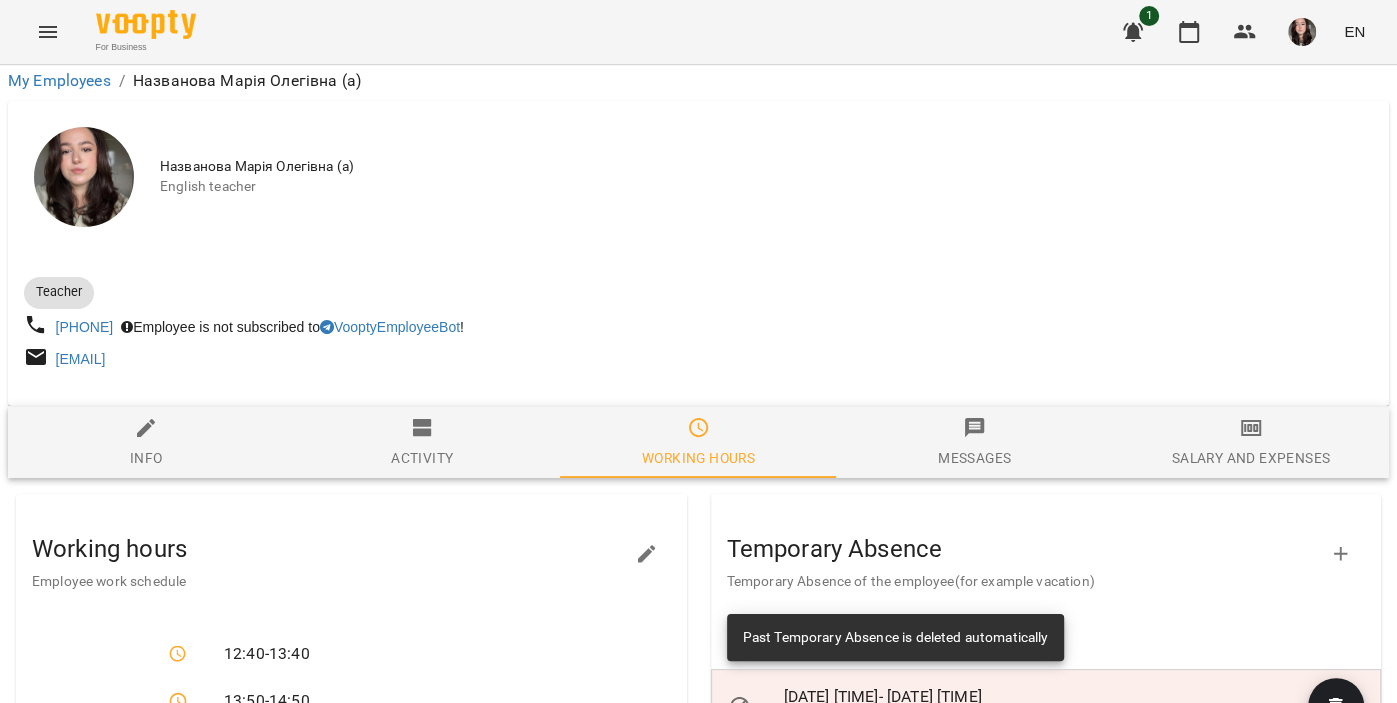 scroll, scrollTop: 402, scrollLeft: 0, axis: vertical 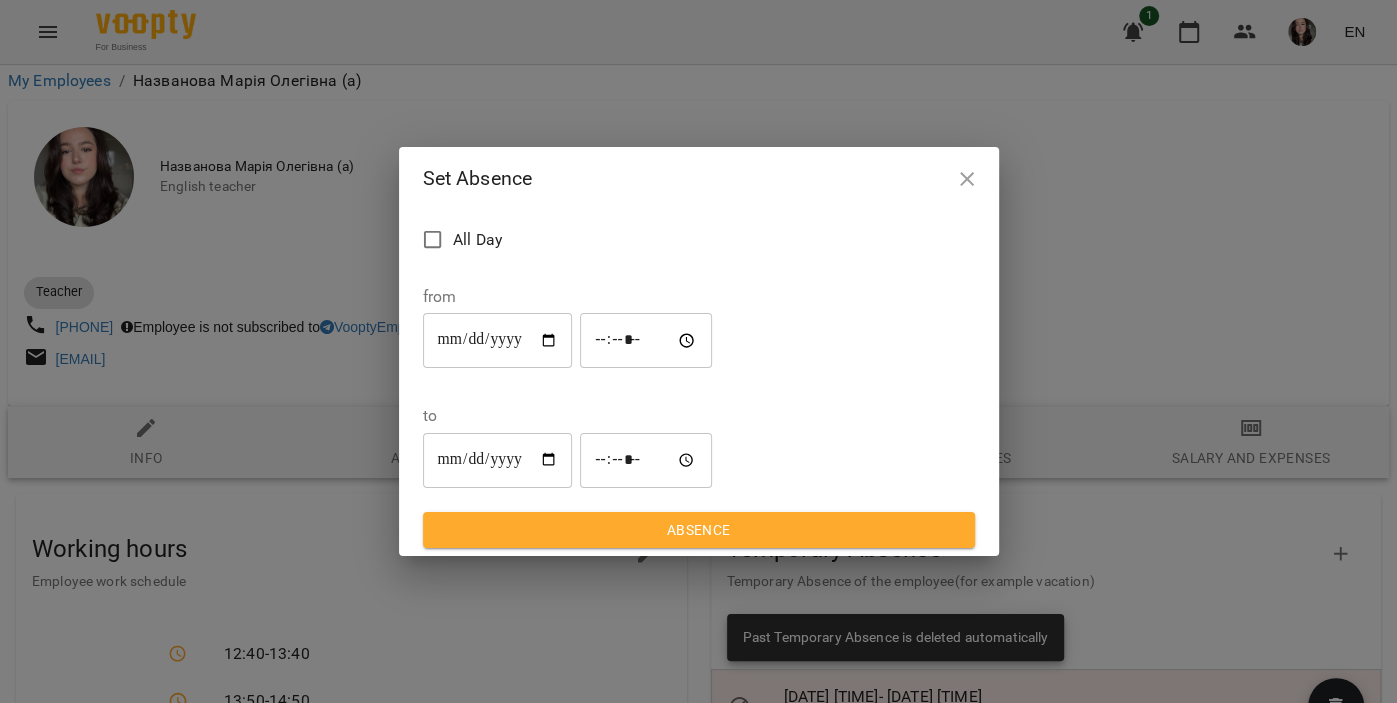 click on "**********" at bounding box center [498, 341] 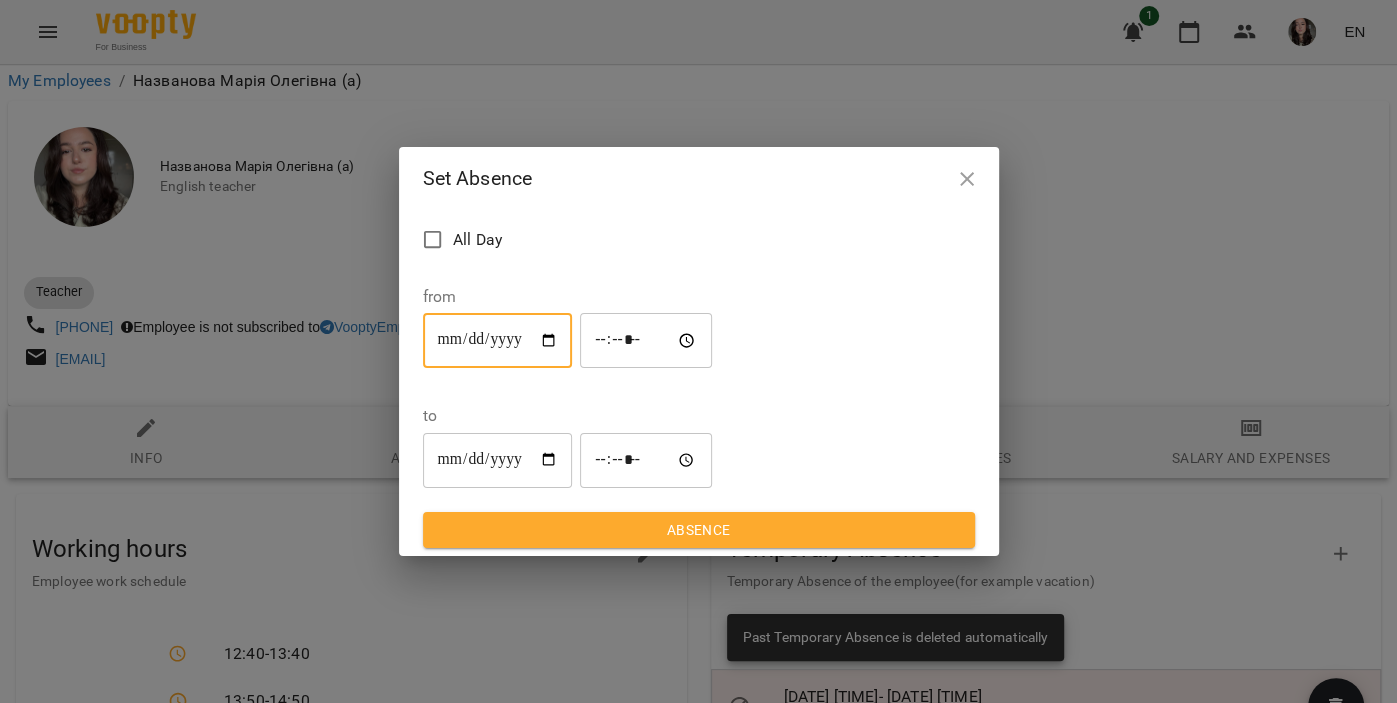click on "**********" at bounding box center (498, 341) 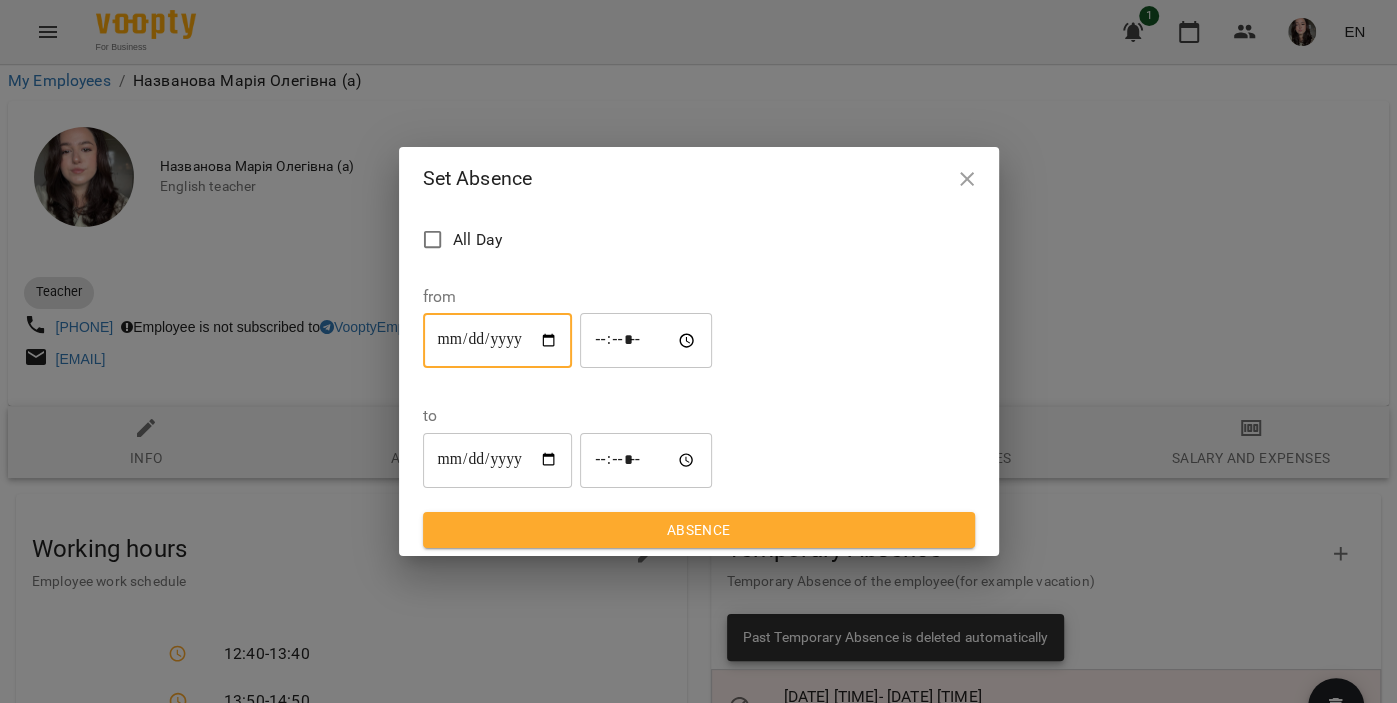 type on "**********" 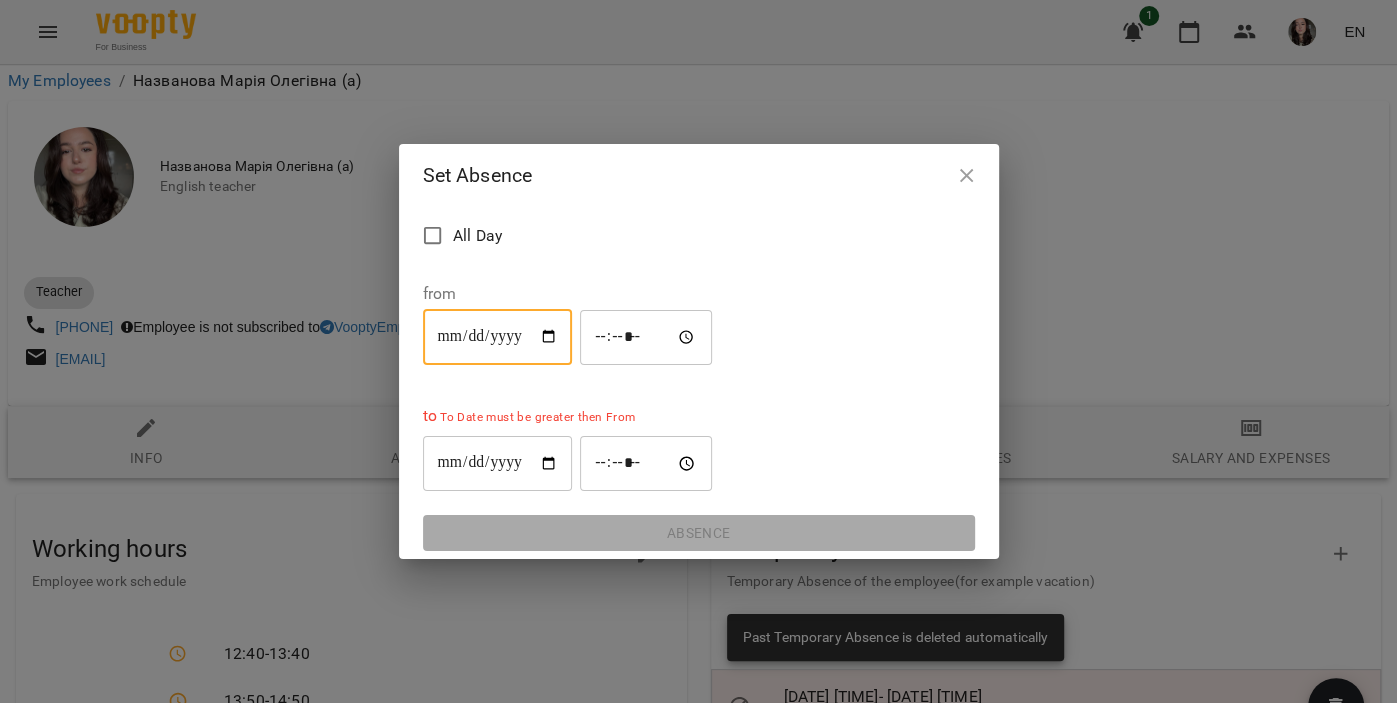 click 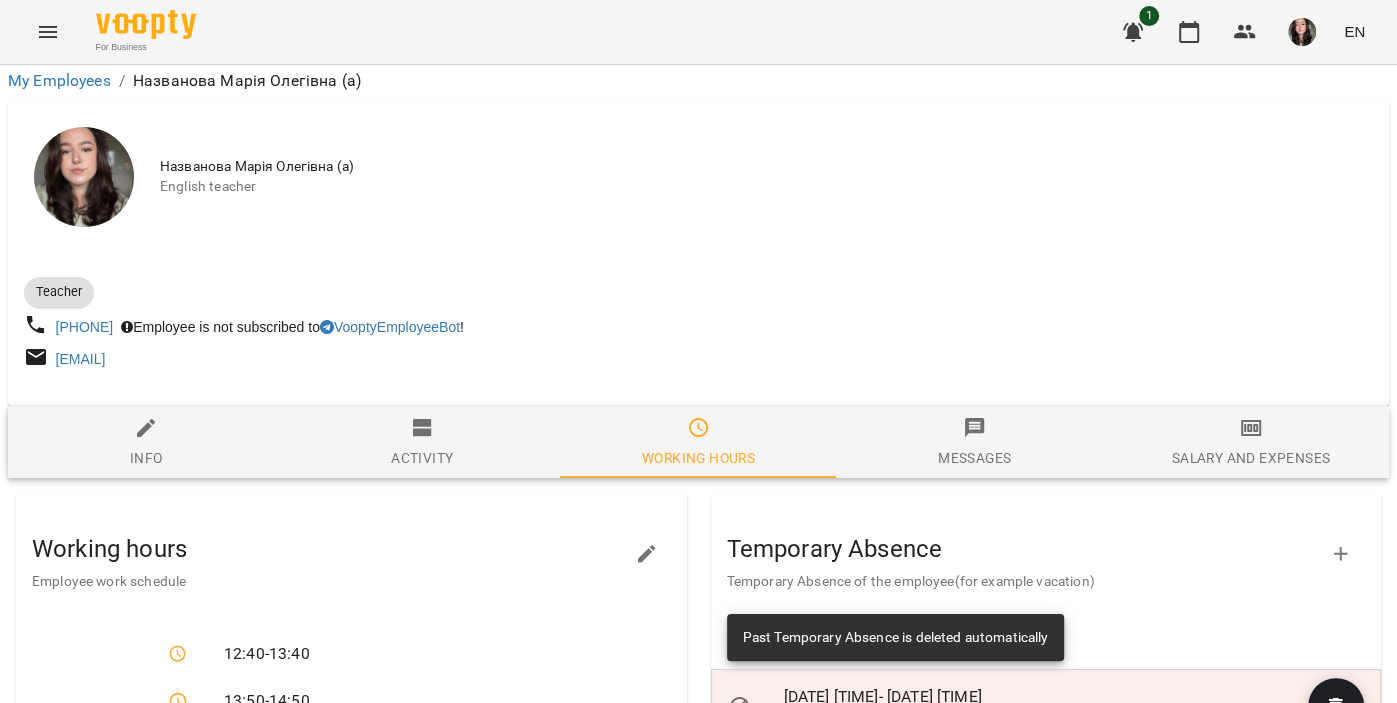 click on "Absence" at bounding box center [775, 843] 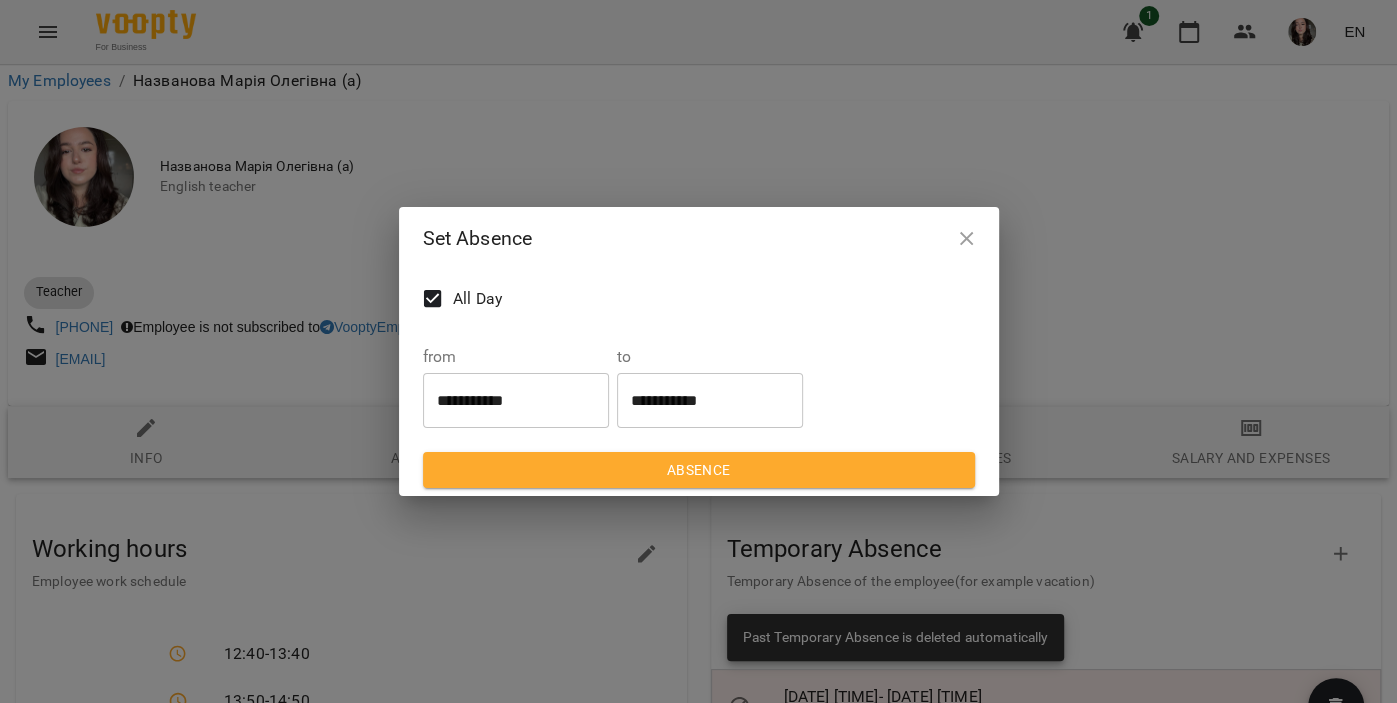click on "**********" at bounding box center (516, 400) 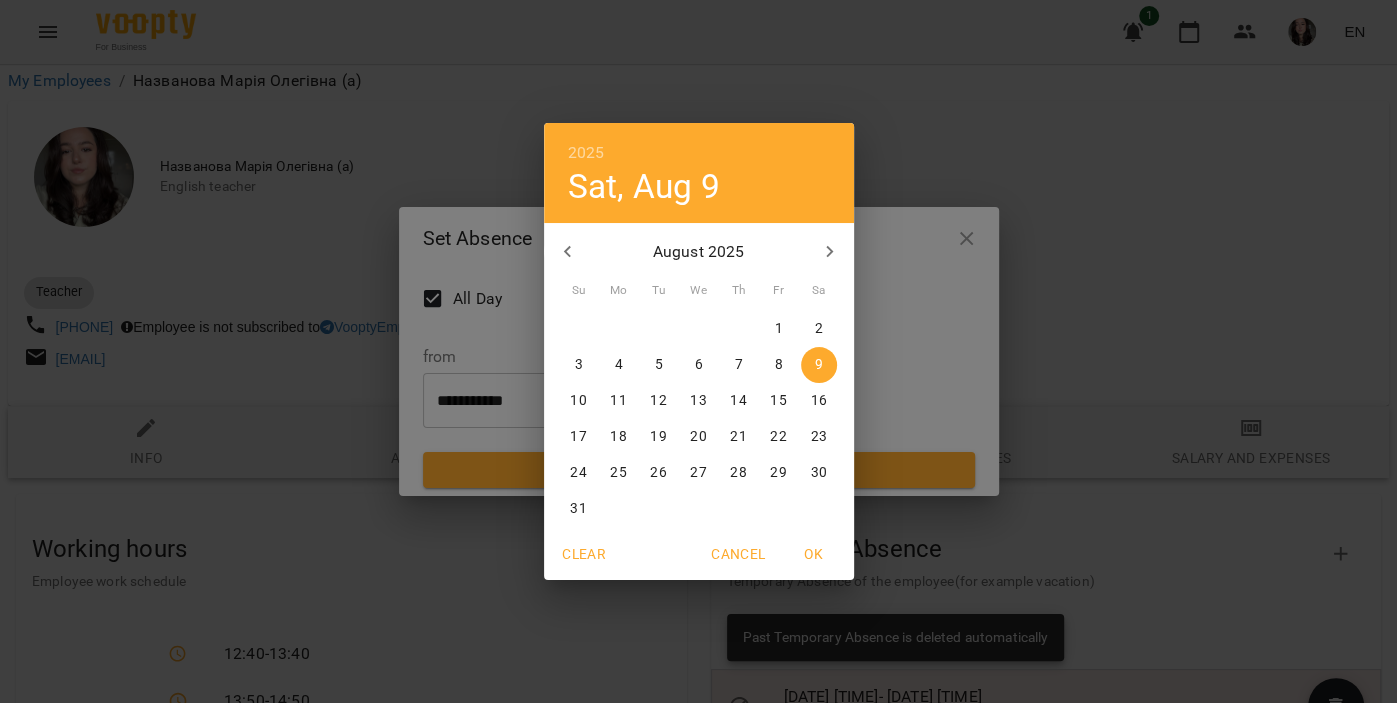 click on "18" at bounding box center (619, 437) 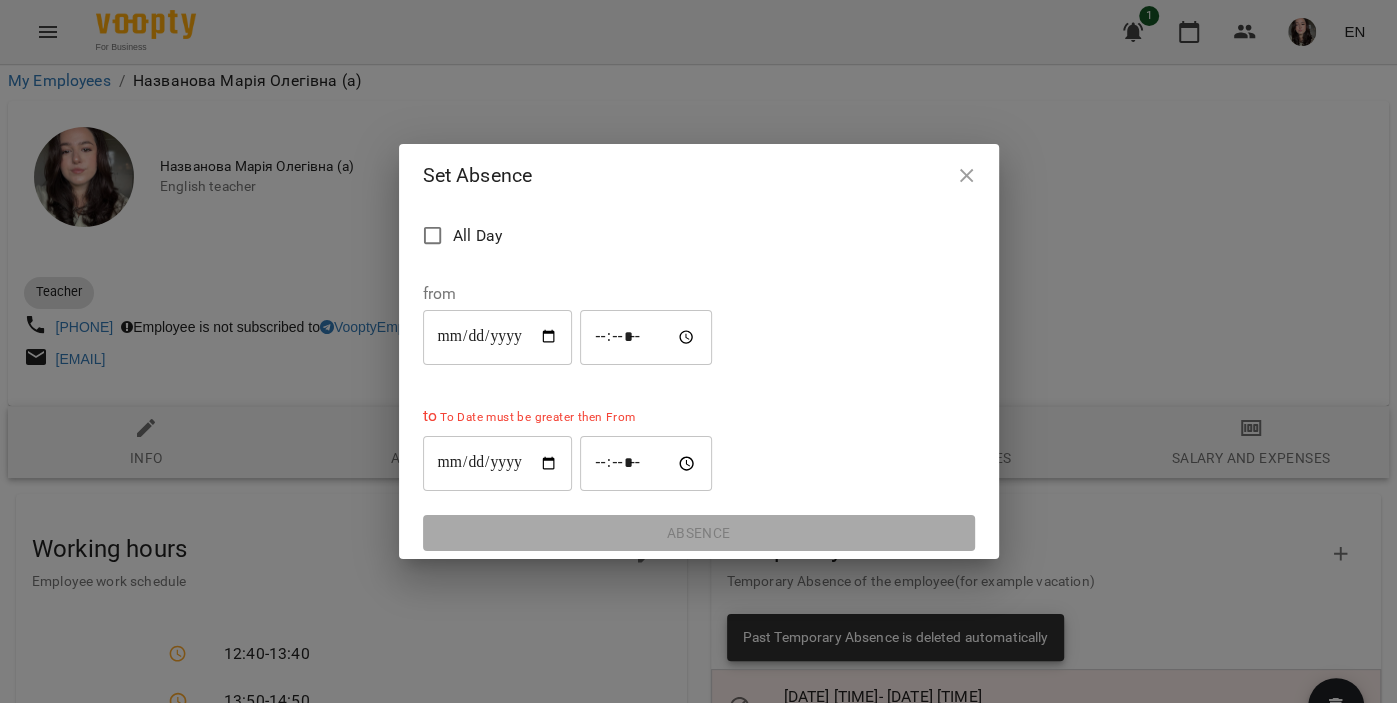 click on "**********" at bounding box center (498, 337) 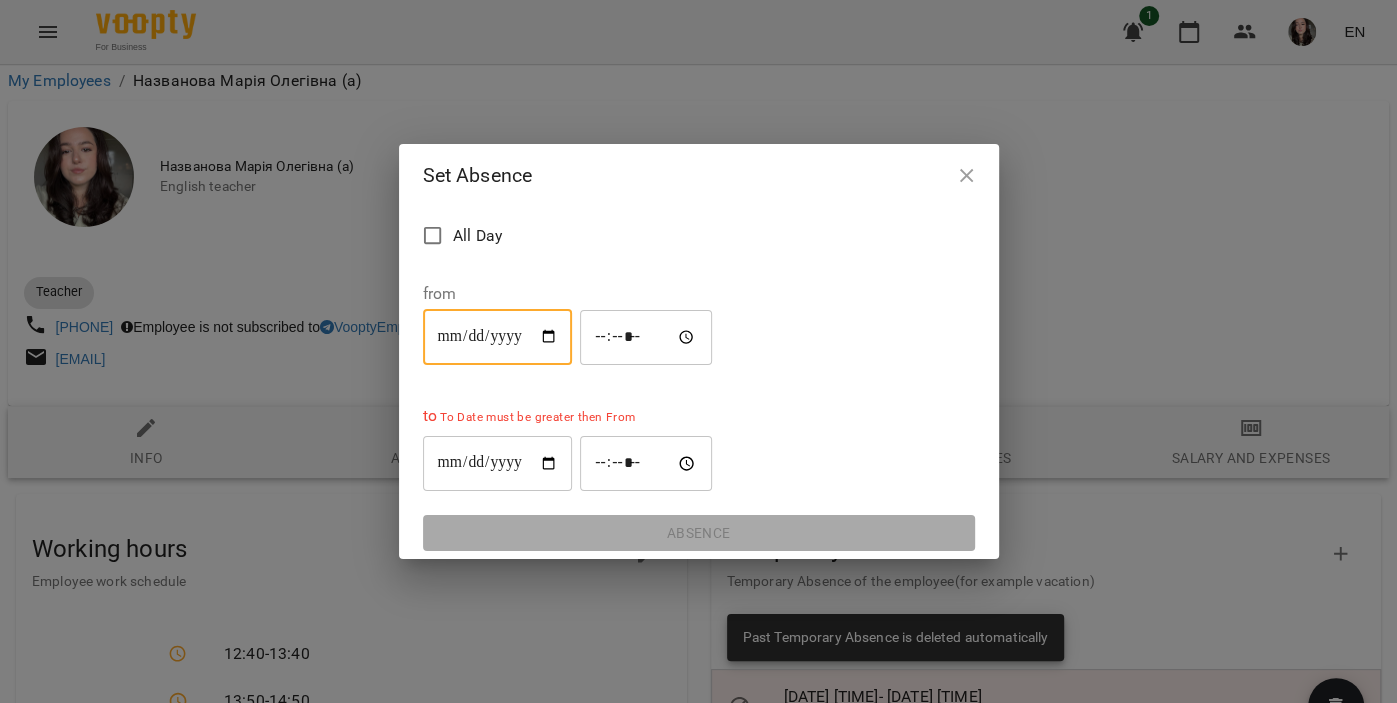 click on "**********" at bounding box center (498, 337) 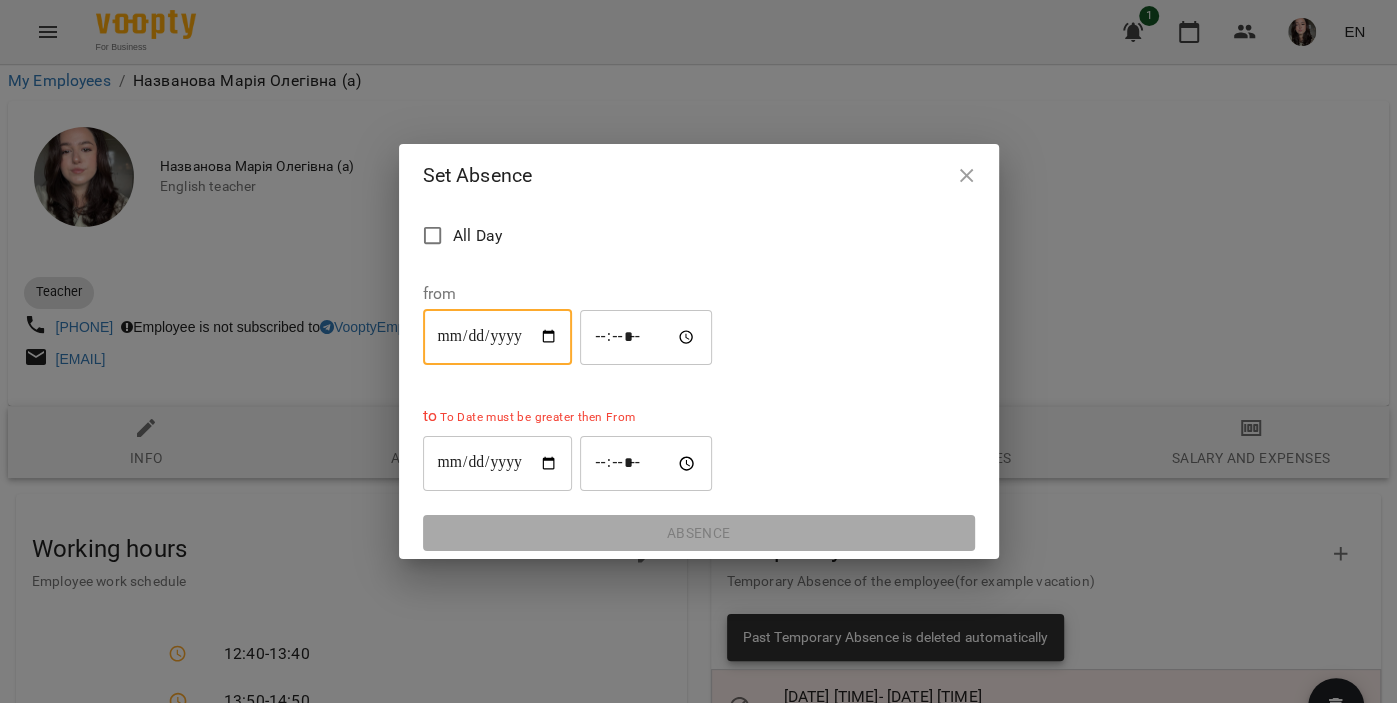 type on "**********" 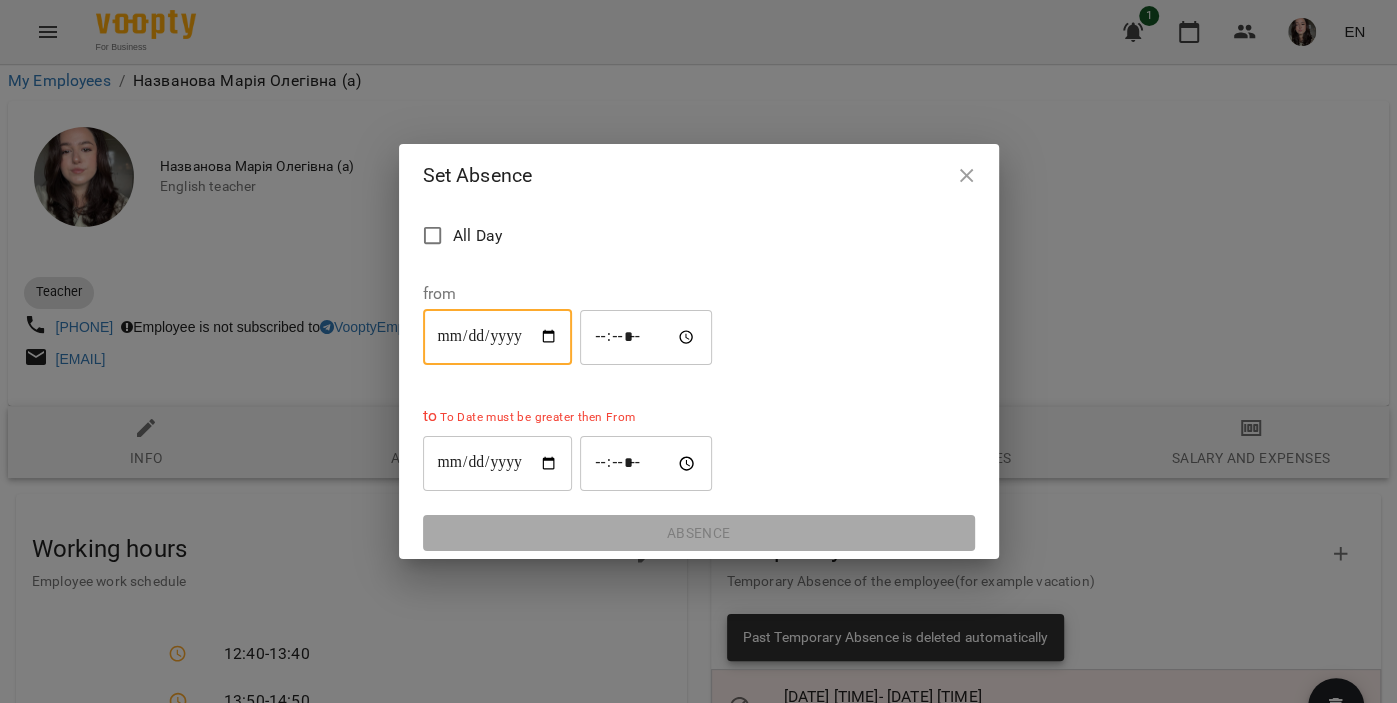 click on "*****" at bounding box center [646, 337] 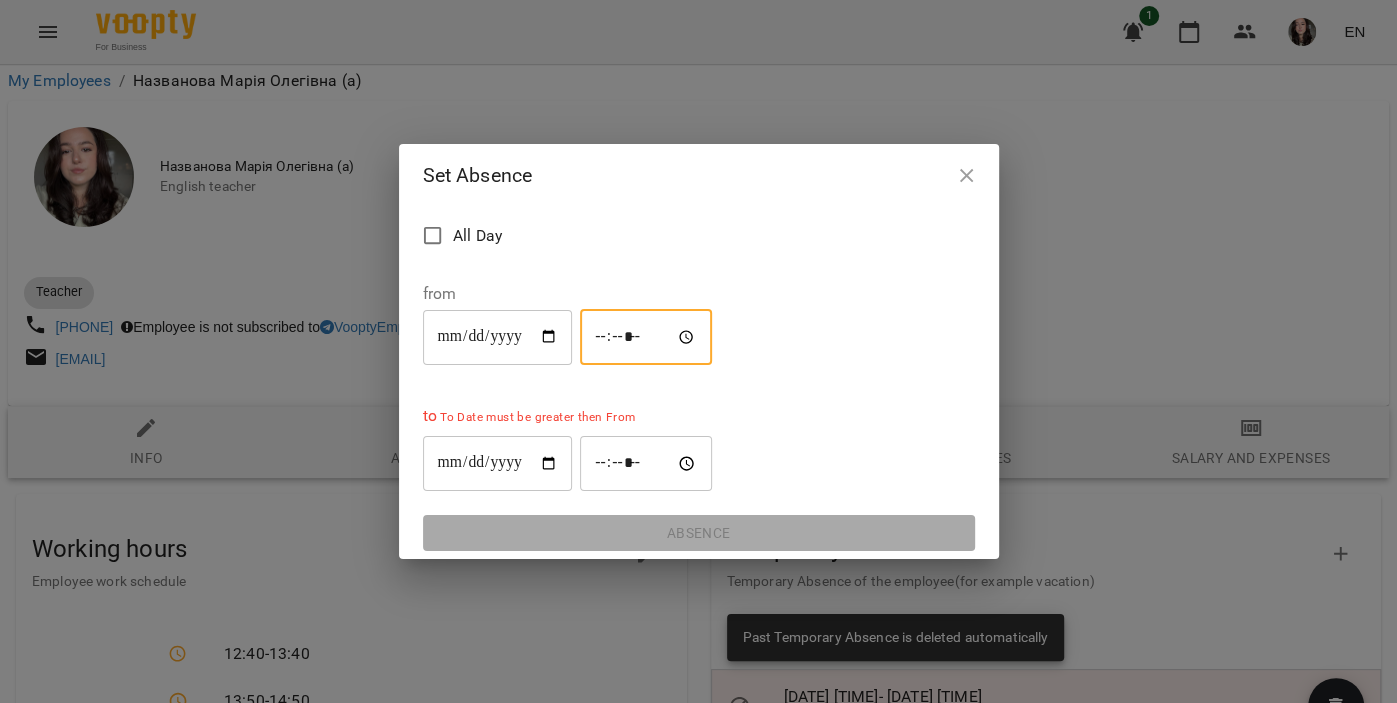 click on "*****" at bounding box center [646, 337] 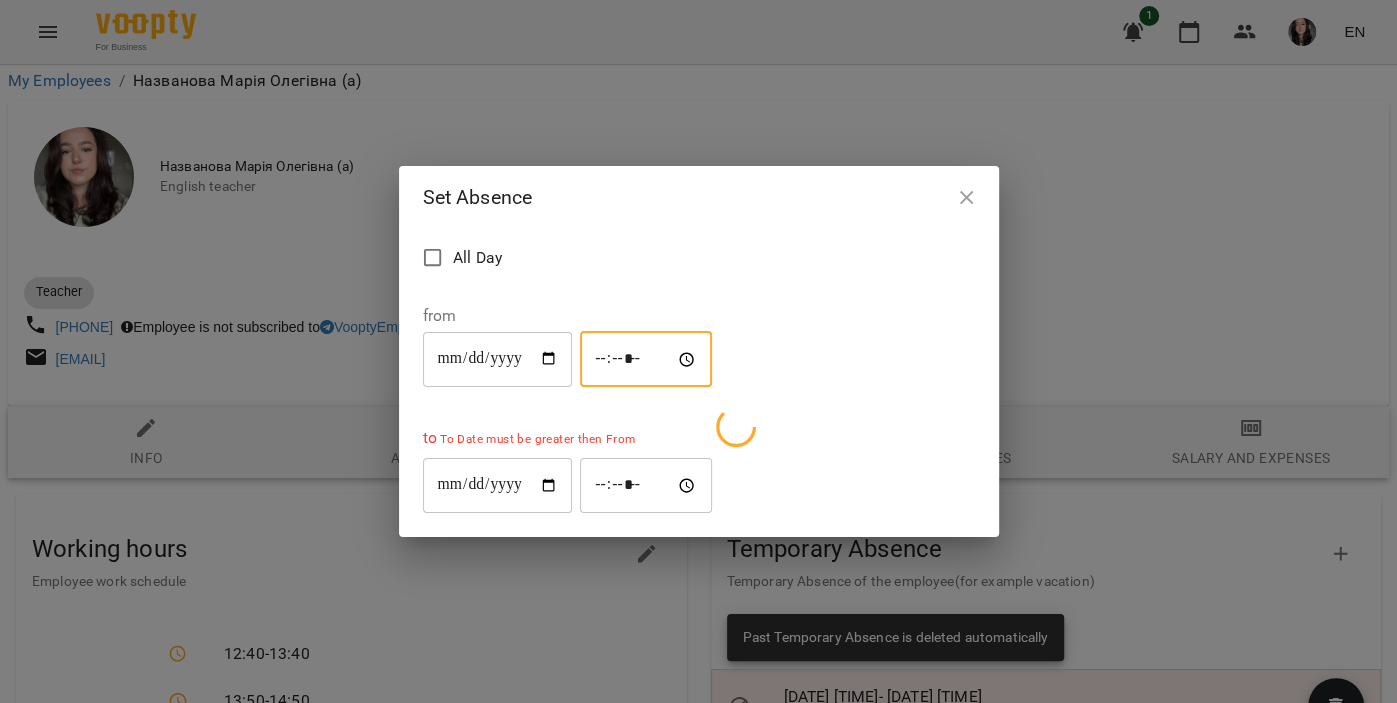 type on "*****" 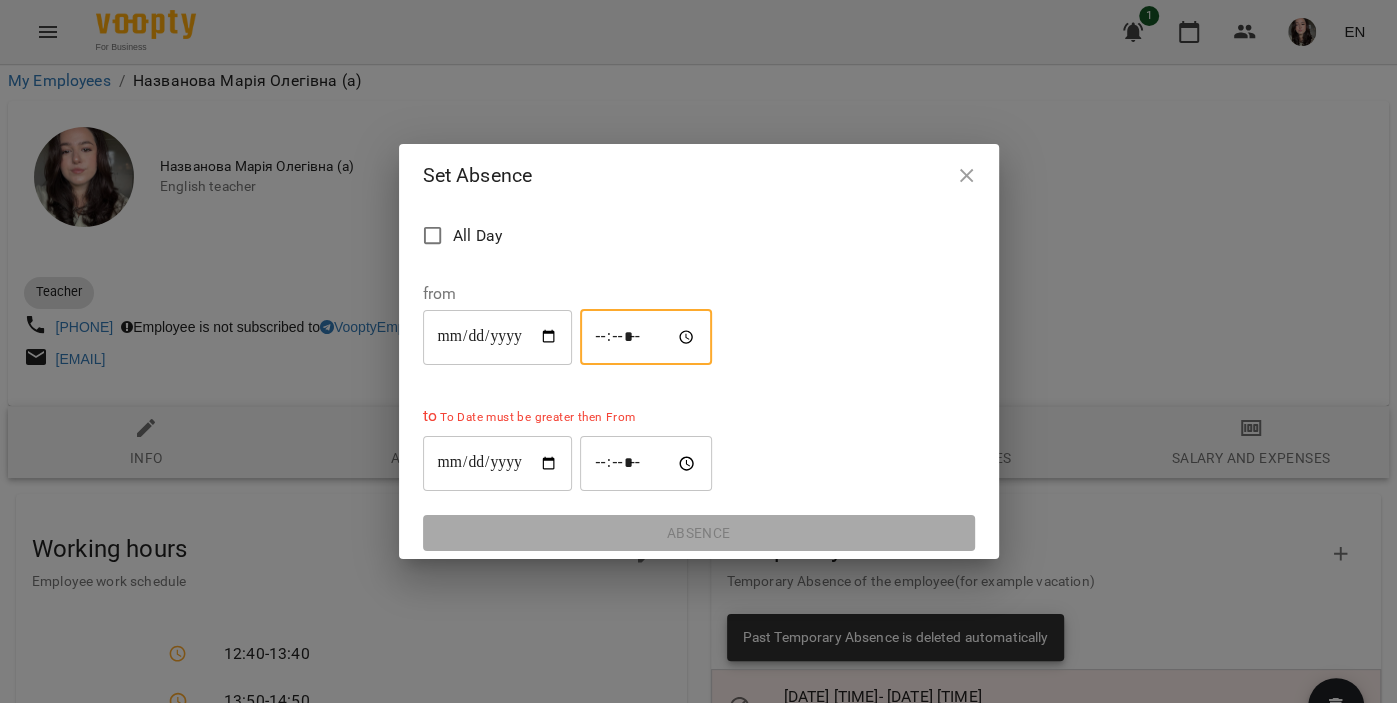 click on "**********" at bounding box center [498, 464] 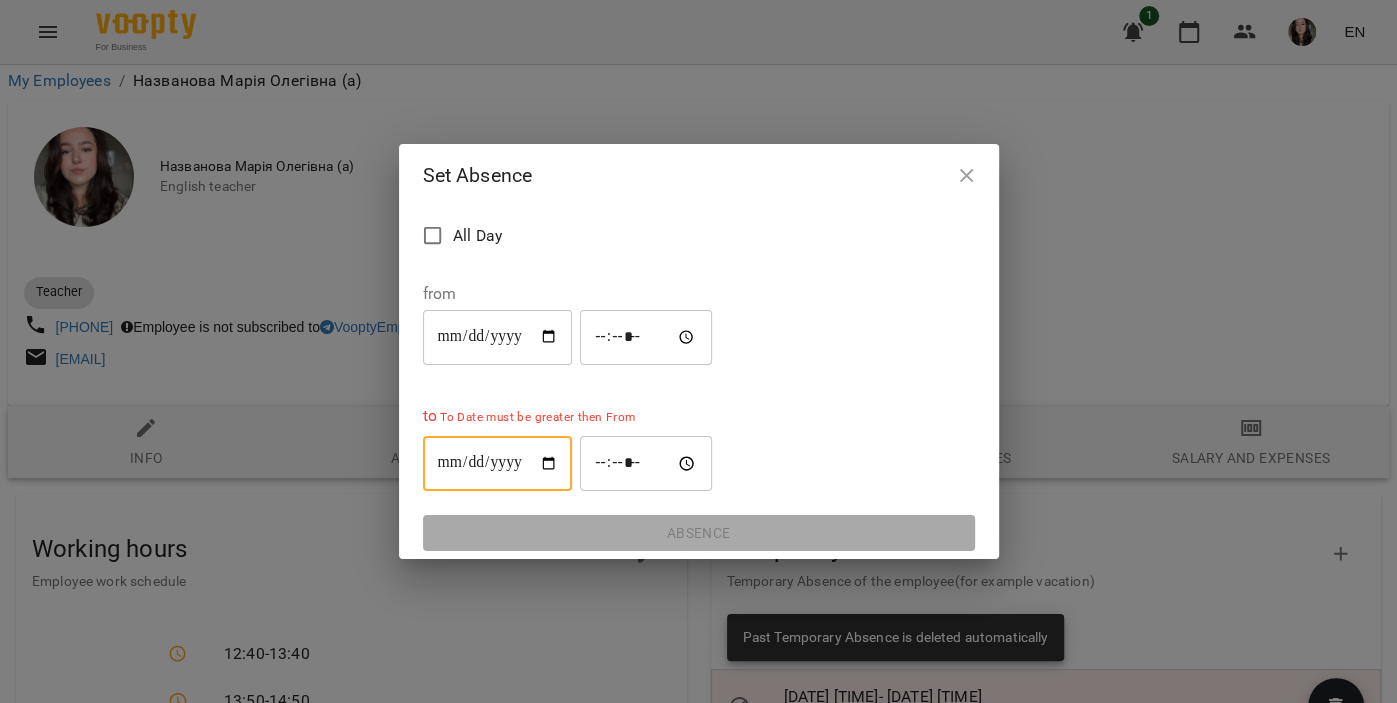 type on "**********" 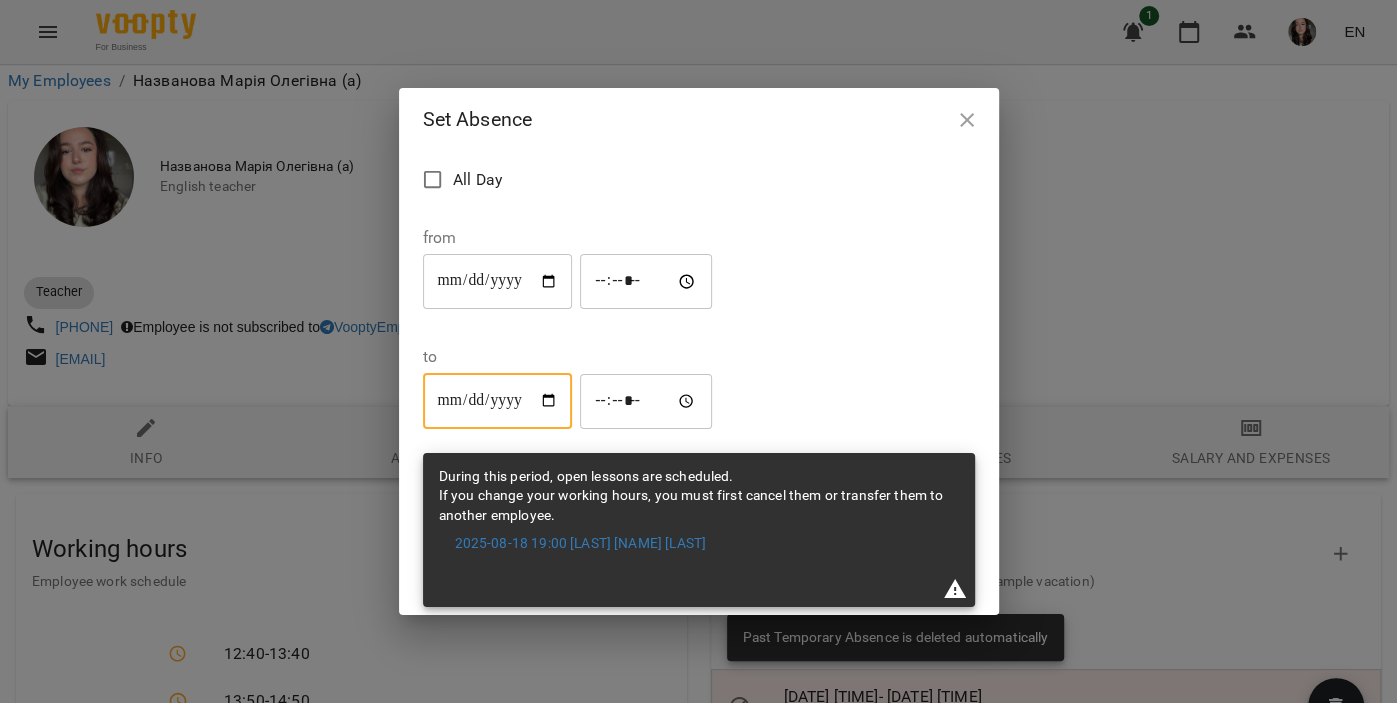 click on "*****" at bounding box center (646, 401) 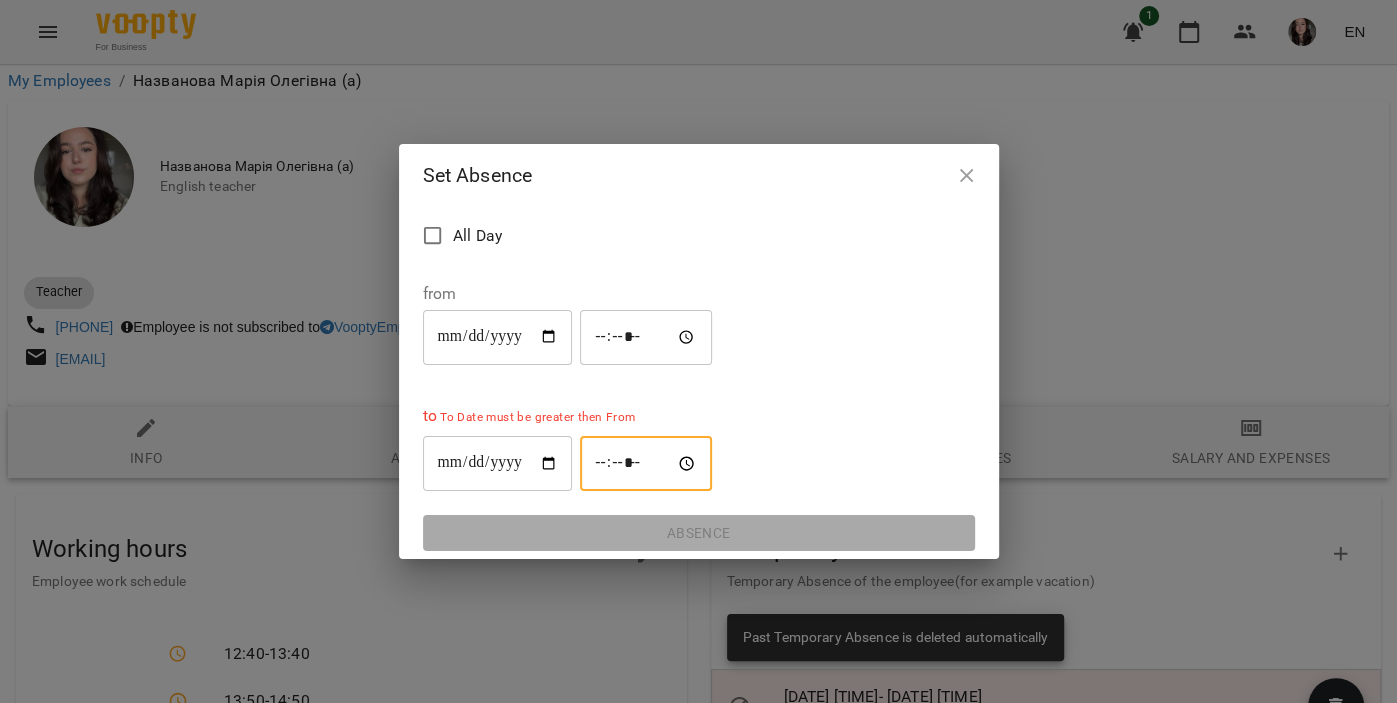 type on "*****" 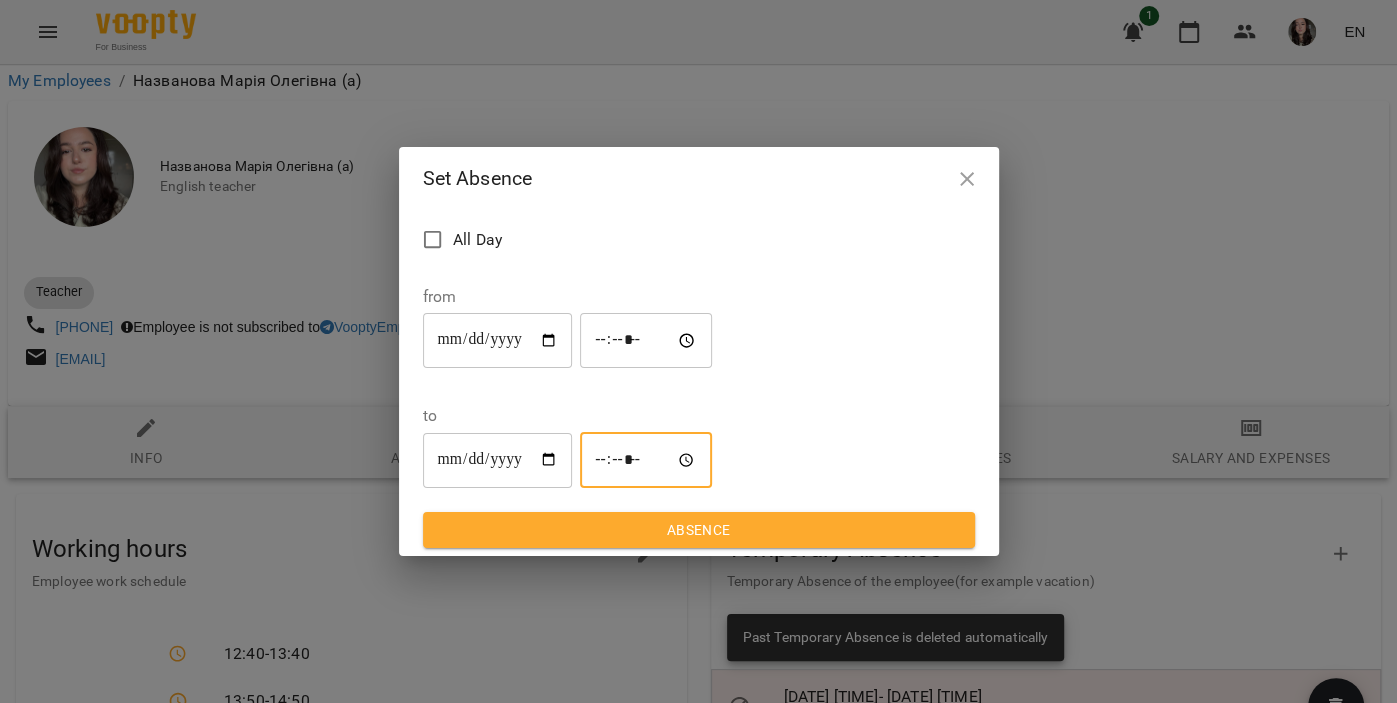 click on "Absence" at bounding box center [699, 530] 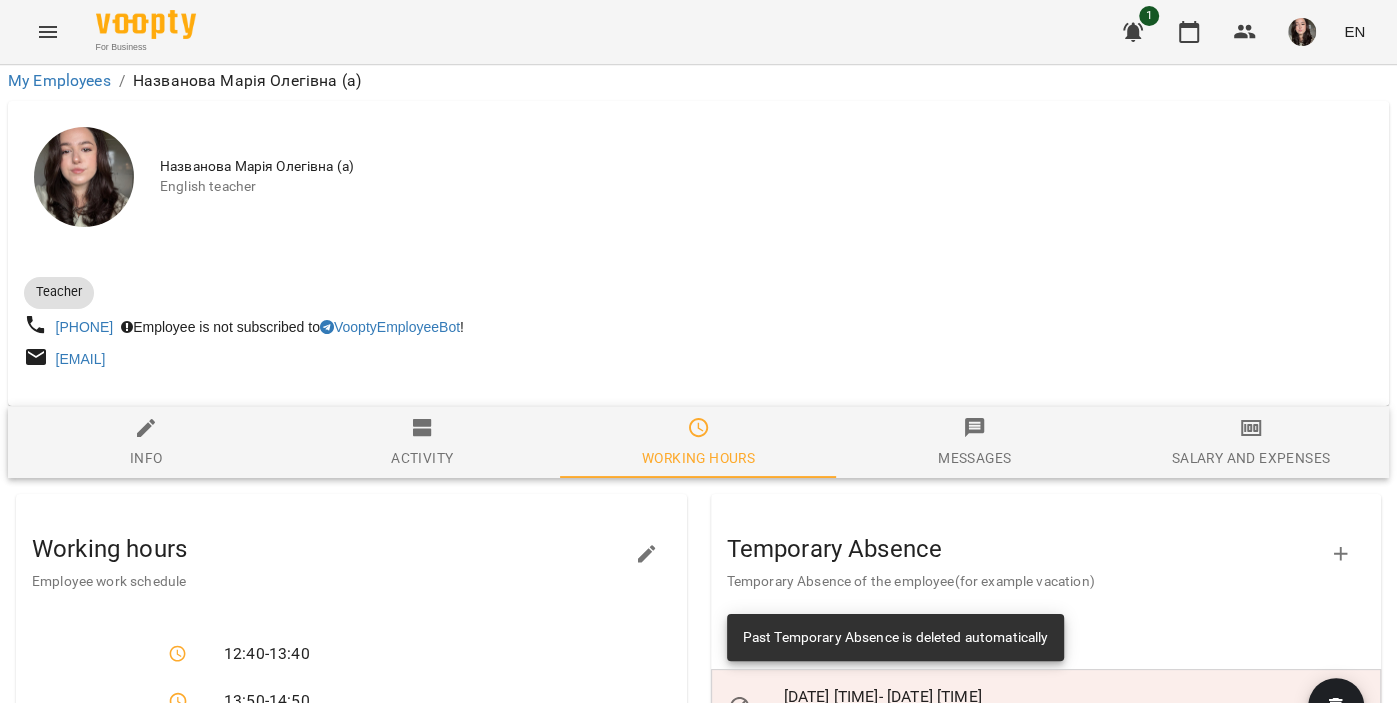 click on "Absence" at bounding box center [775, 917] 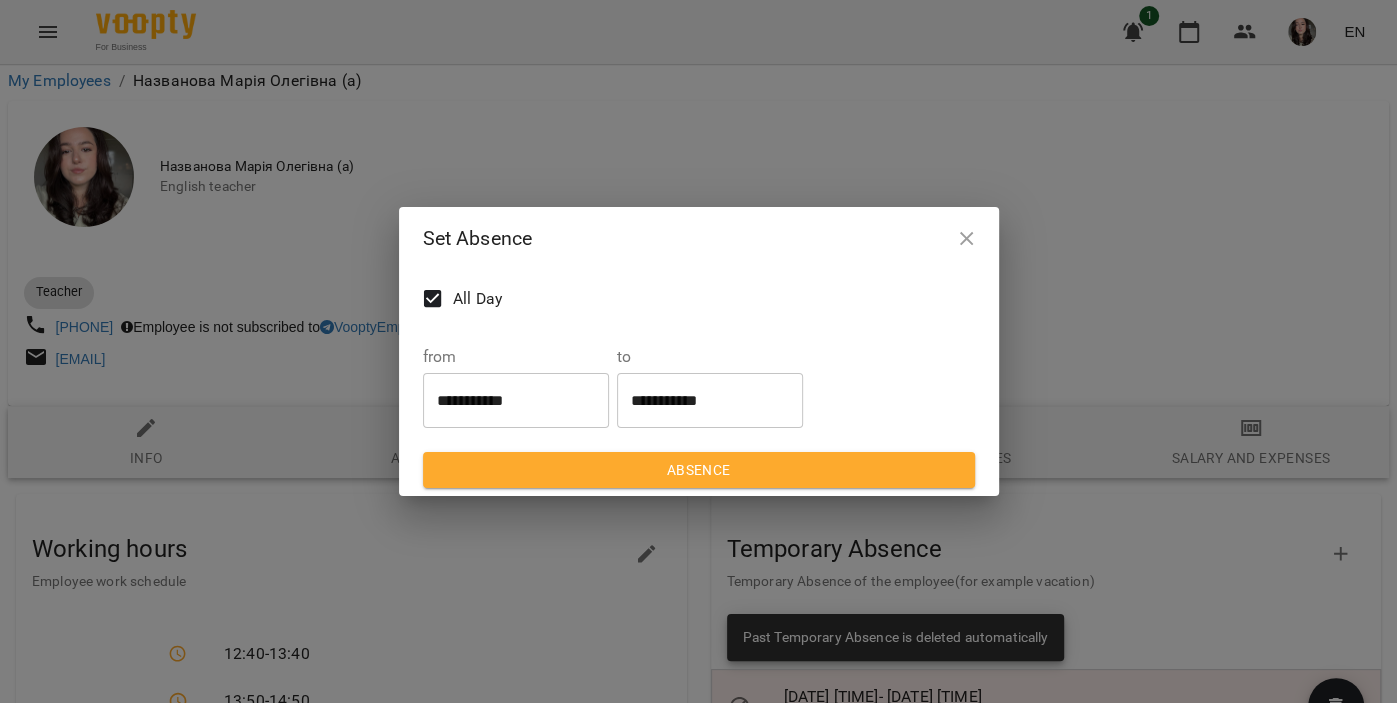 click 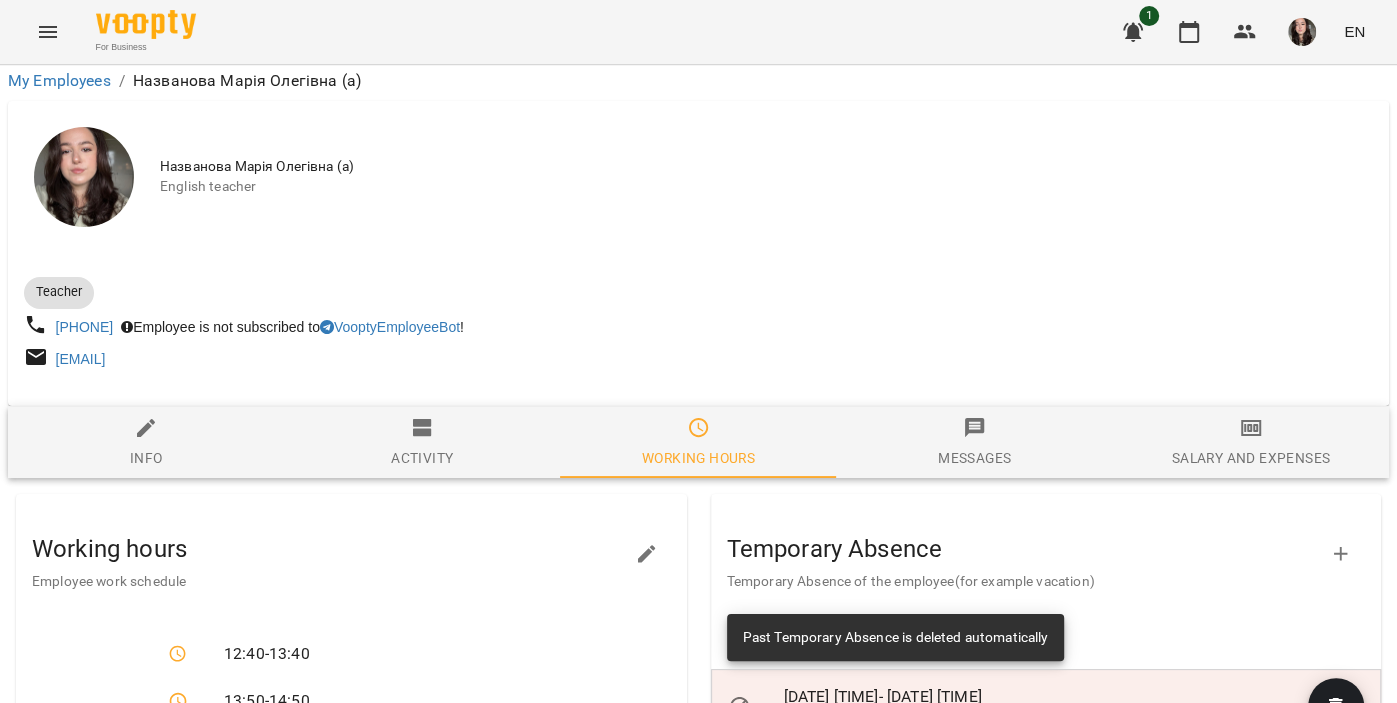 click on "Absence" at bounding box center [775, 917] 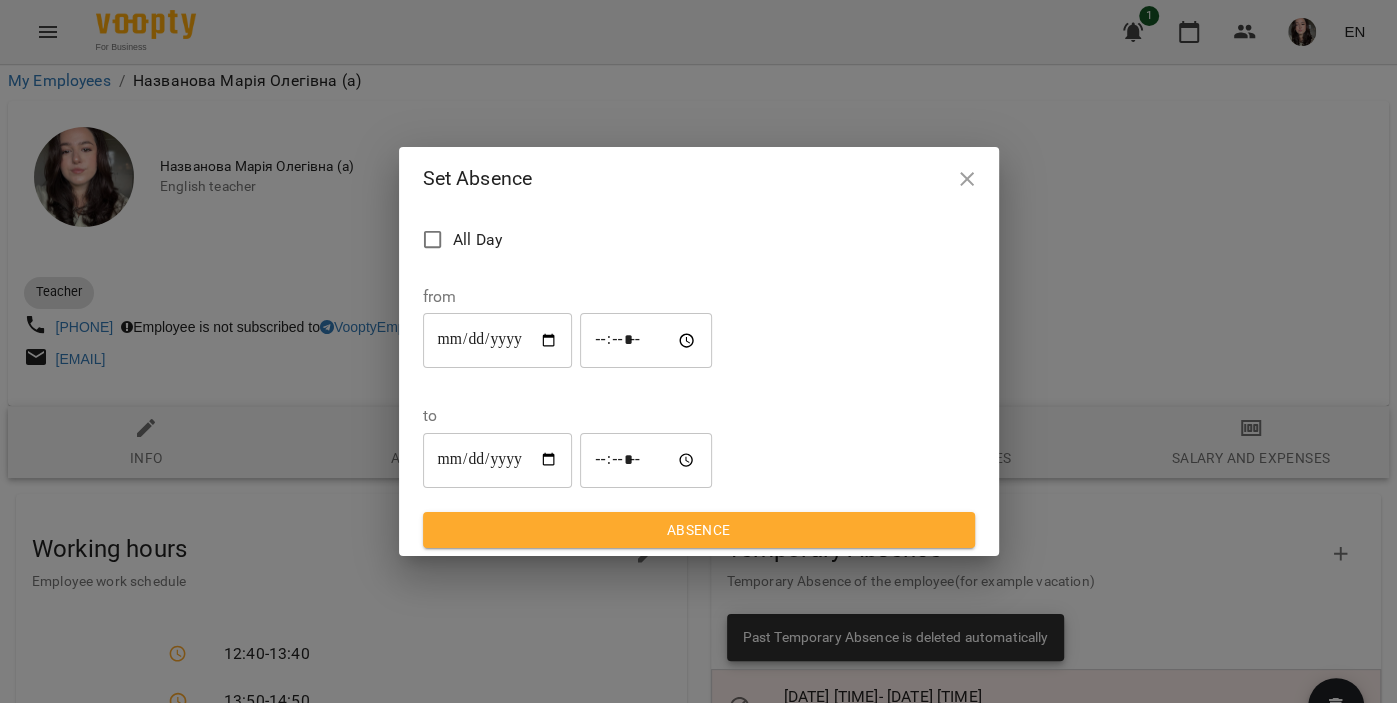 click on "**********" at bounding box center (498, 341) 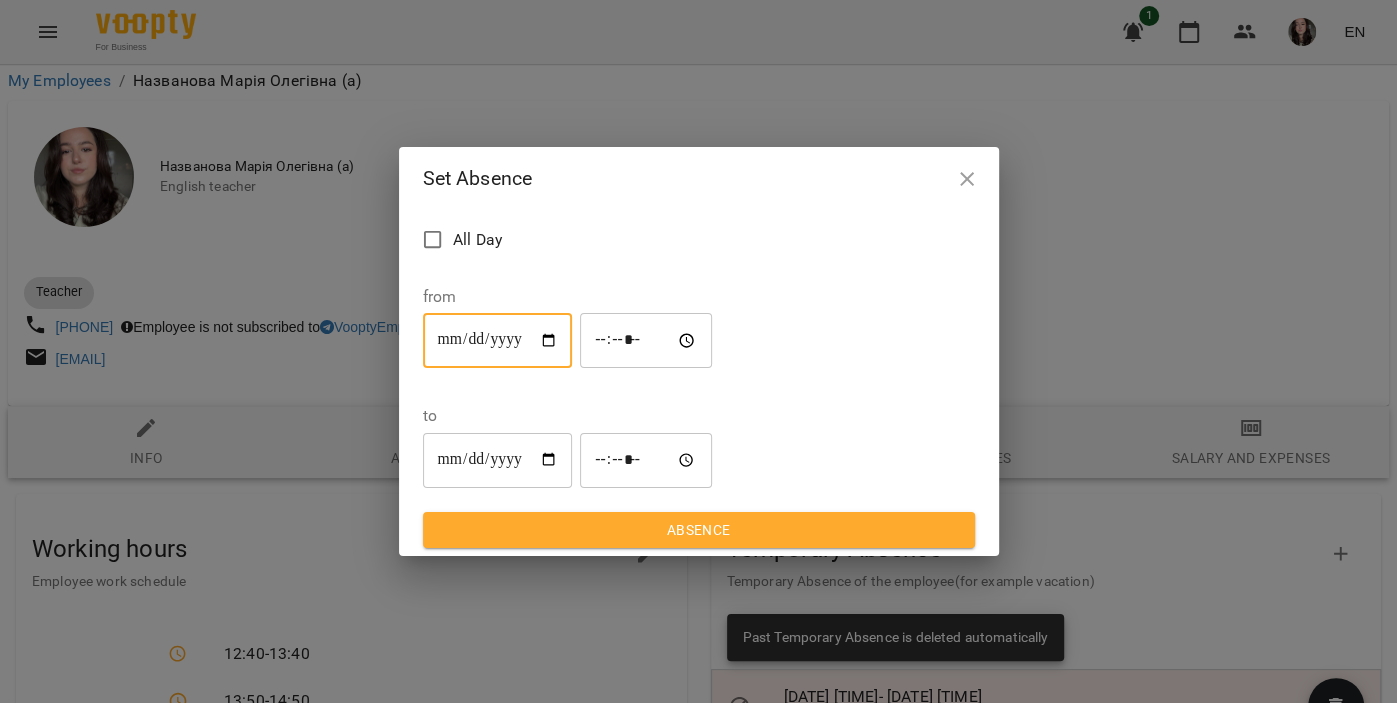 type on "**********" 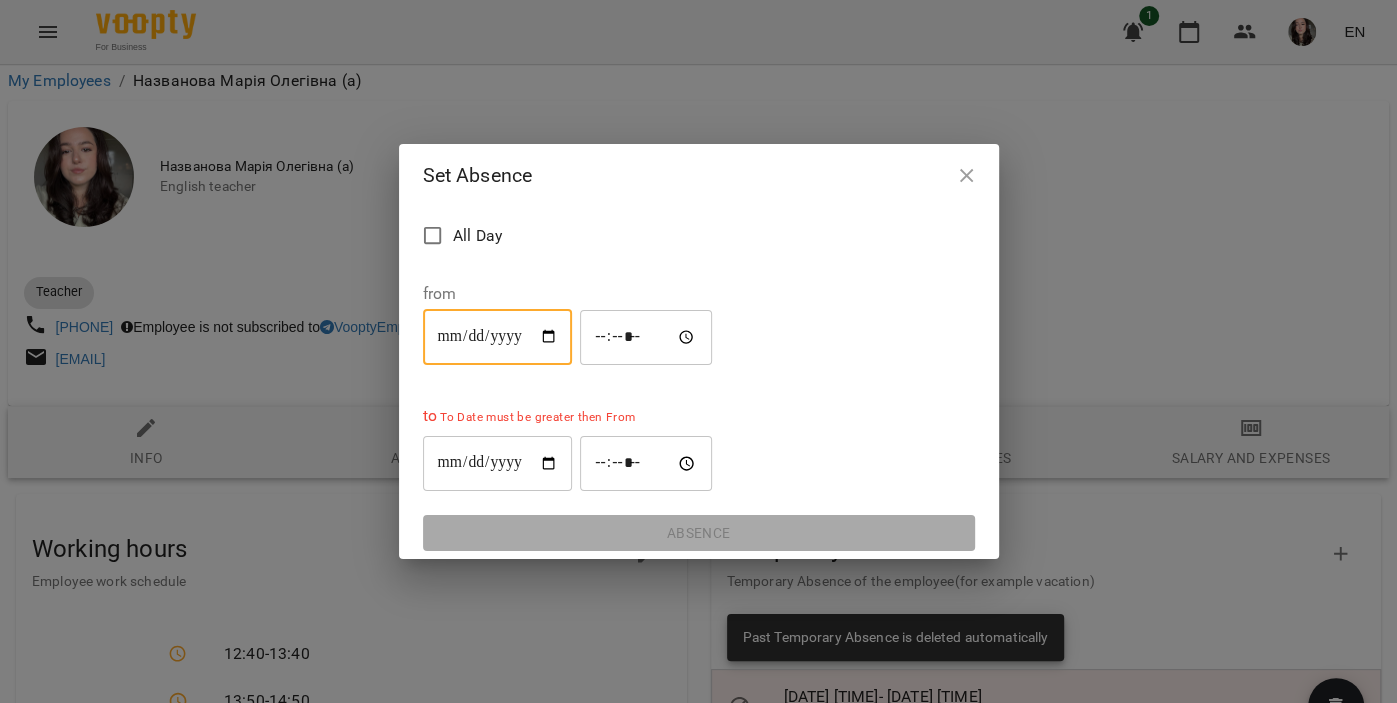 click on "*****" at bounding box center [646, 337] 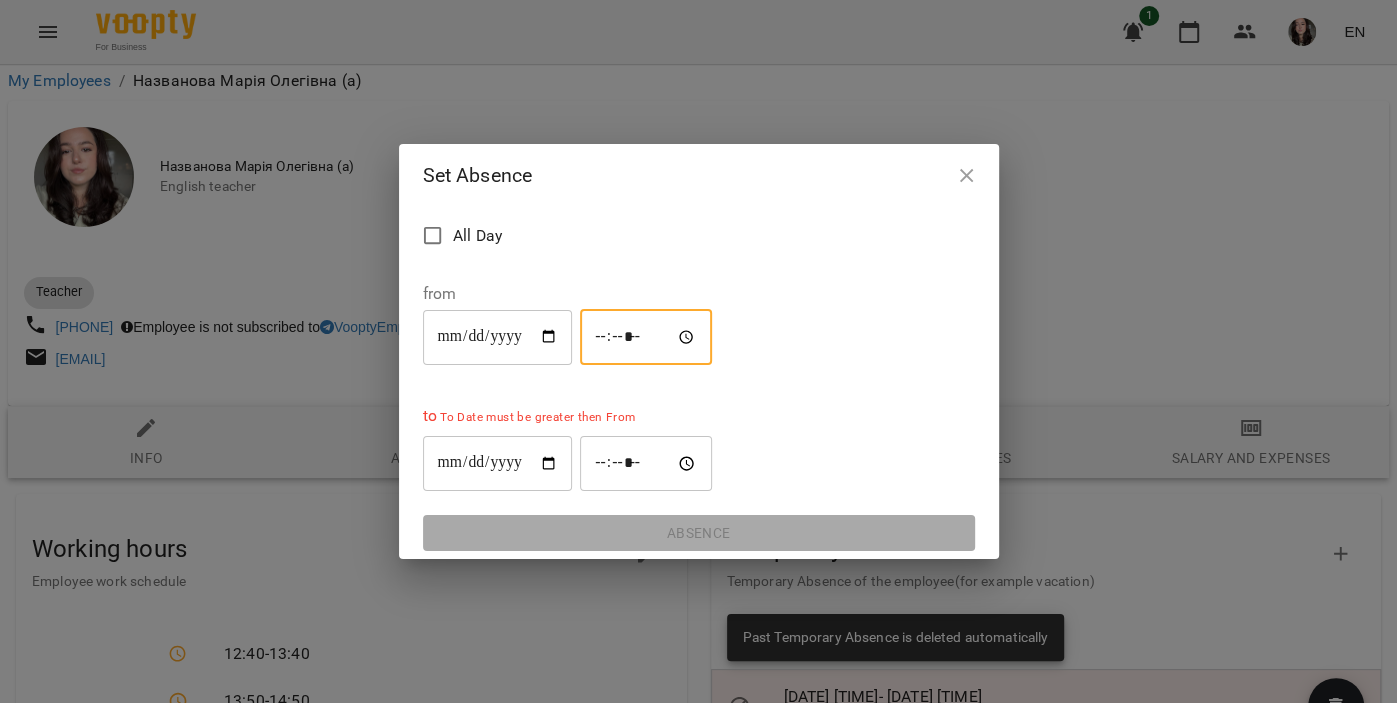 click on "**********" at bounding box center [498, 464] 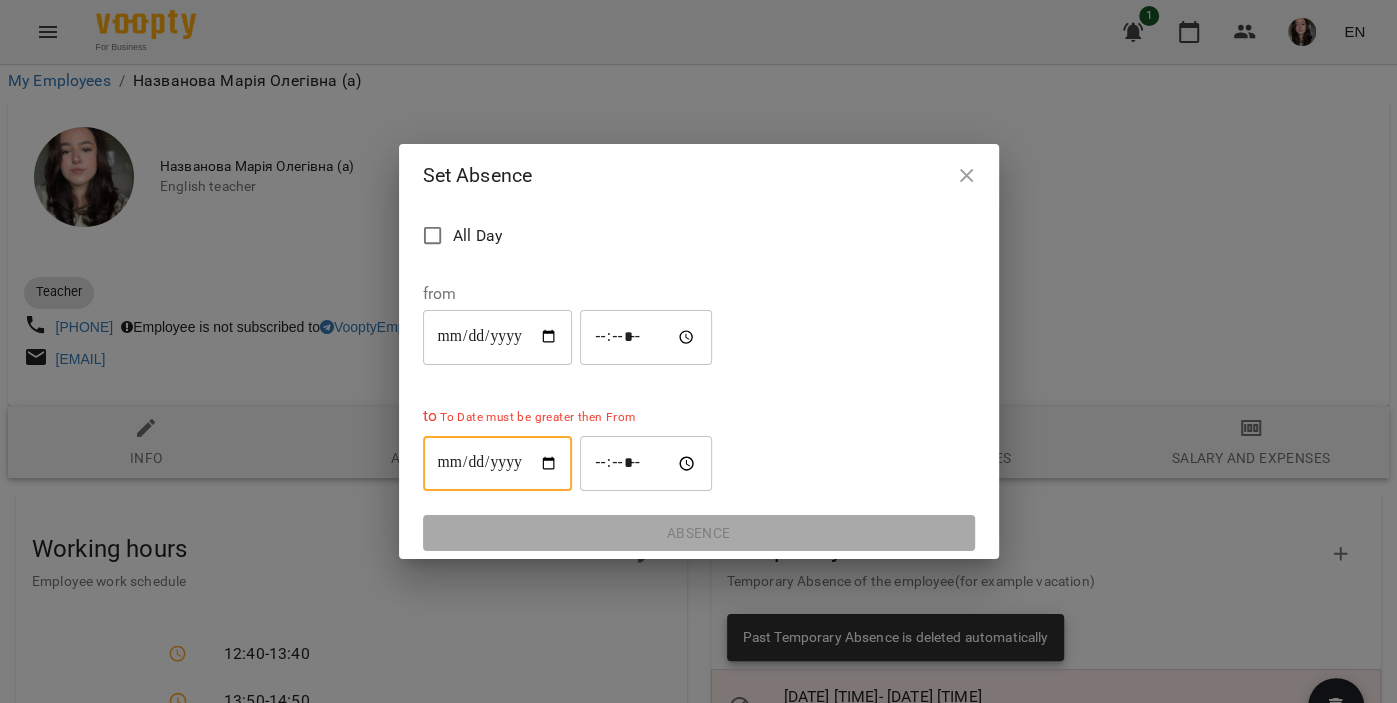 type on "**********" 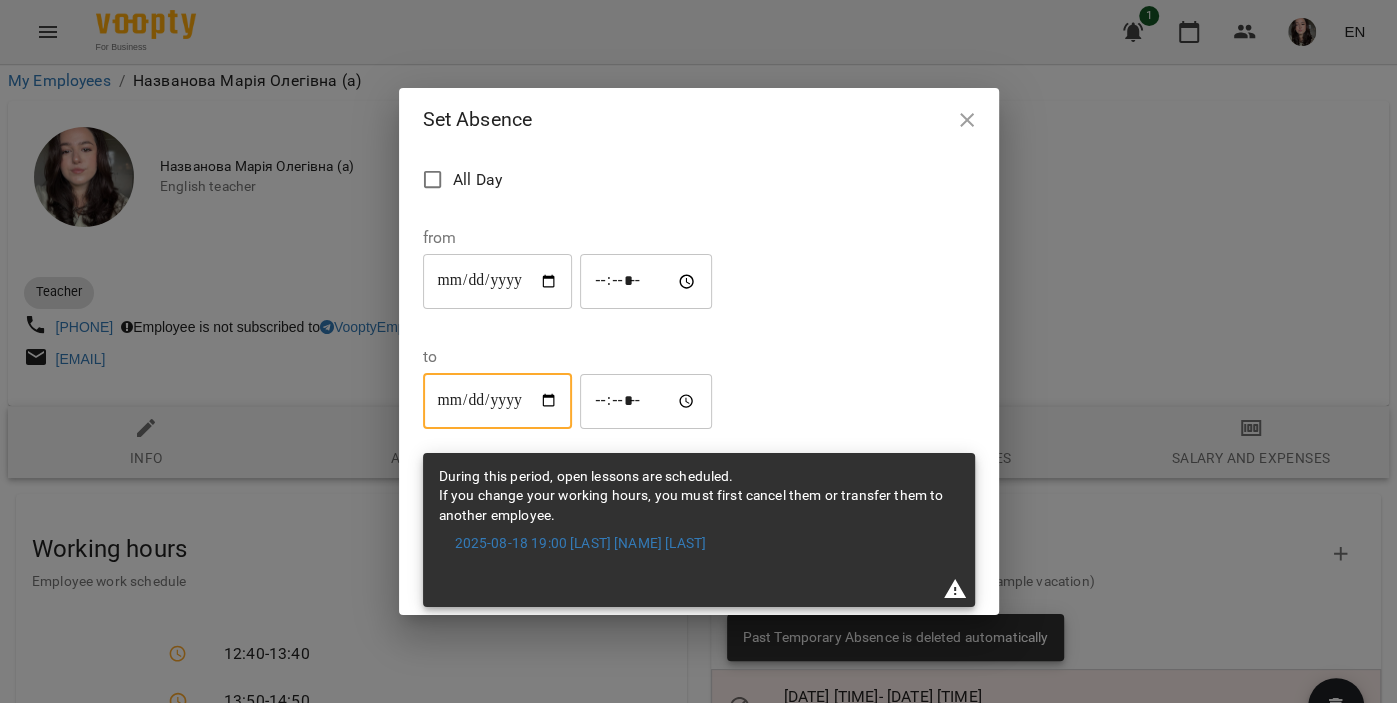 click on "*****" at bounding box center (646, 401) 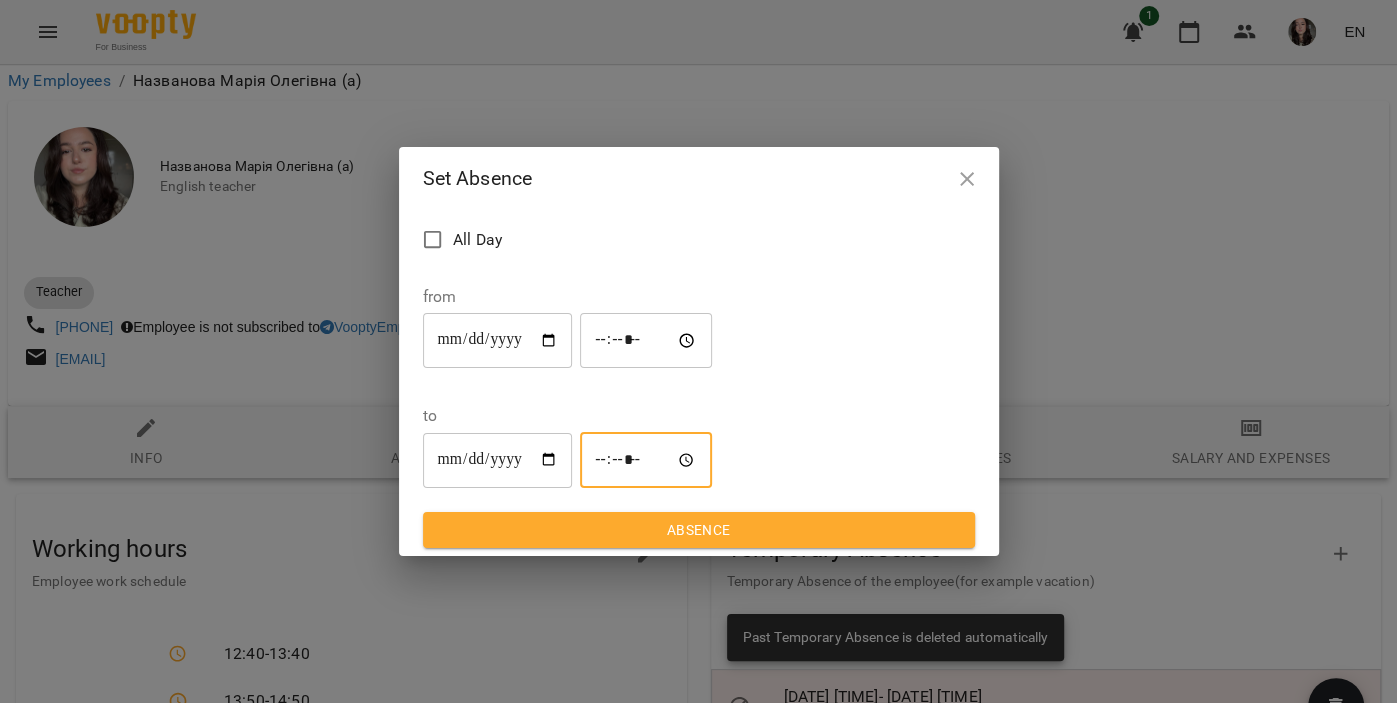 click on "Absence" at bounding box center (699, 530) 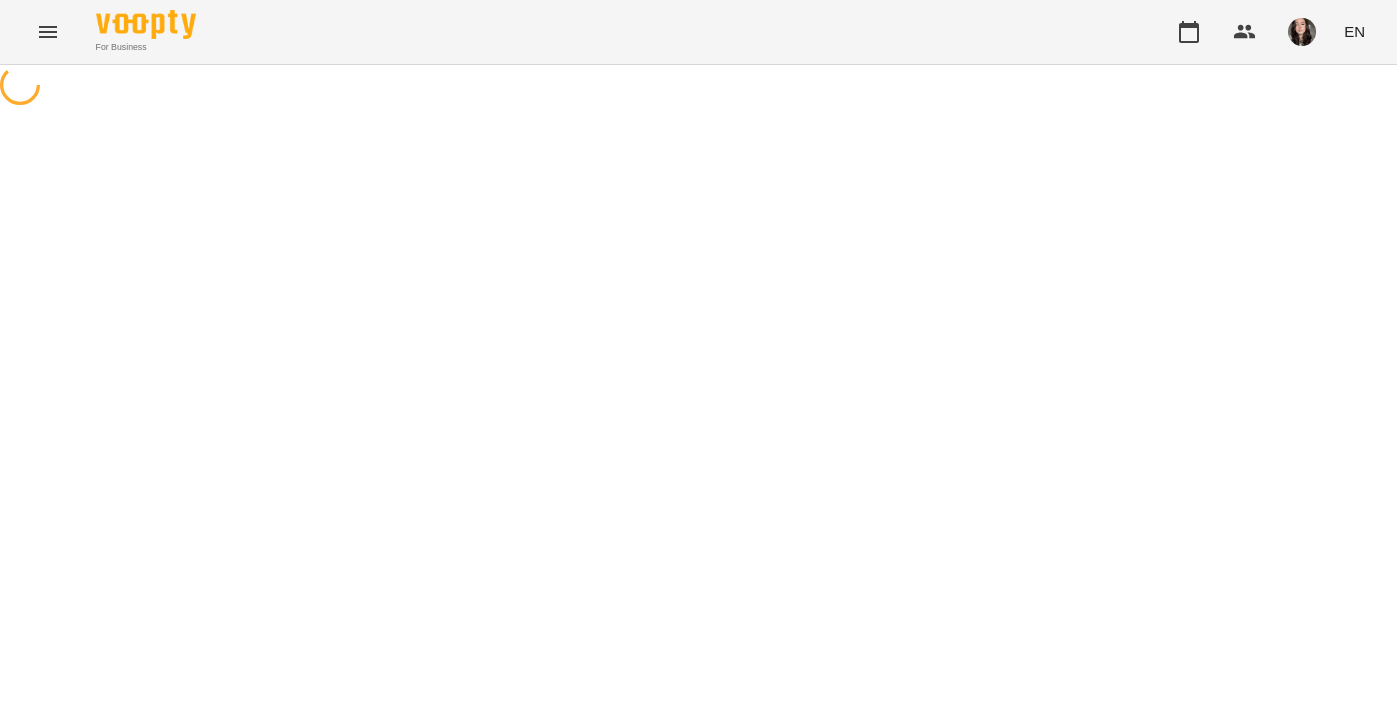 scroll, scrollTop: 0, scrollLeft: 0, axis: both 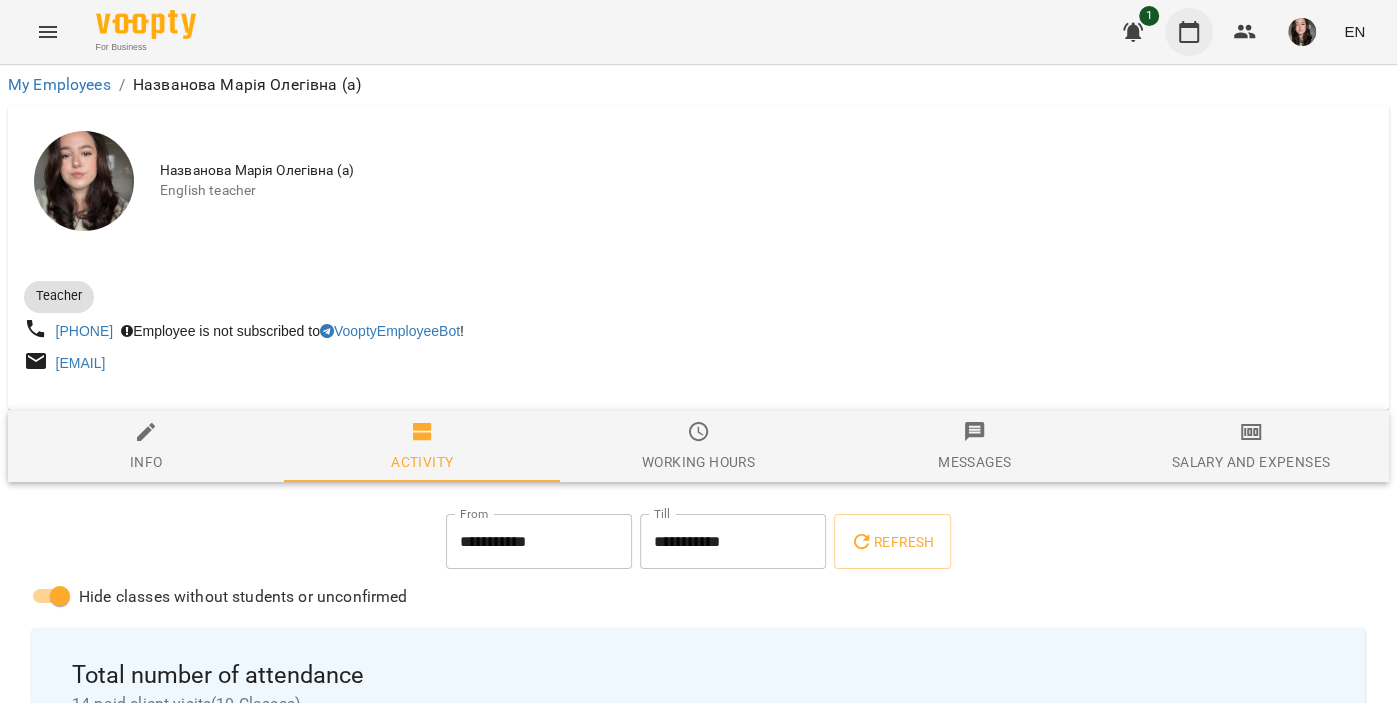 click at bounding box center (1189, 32) 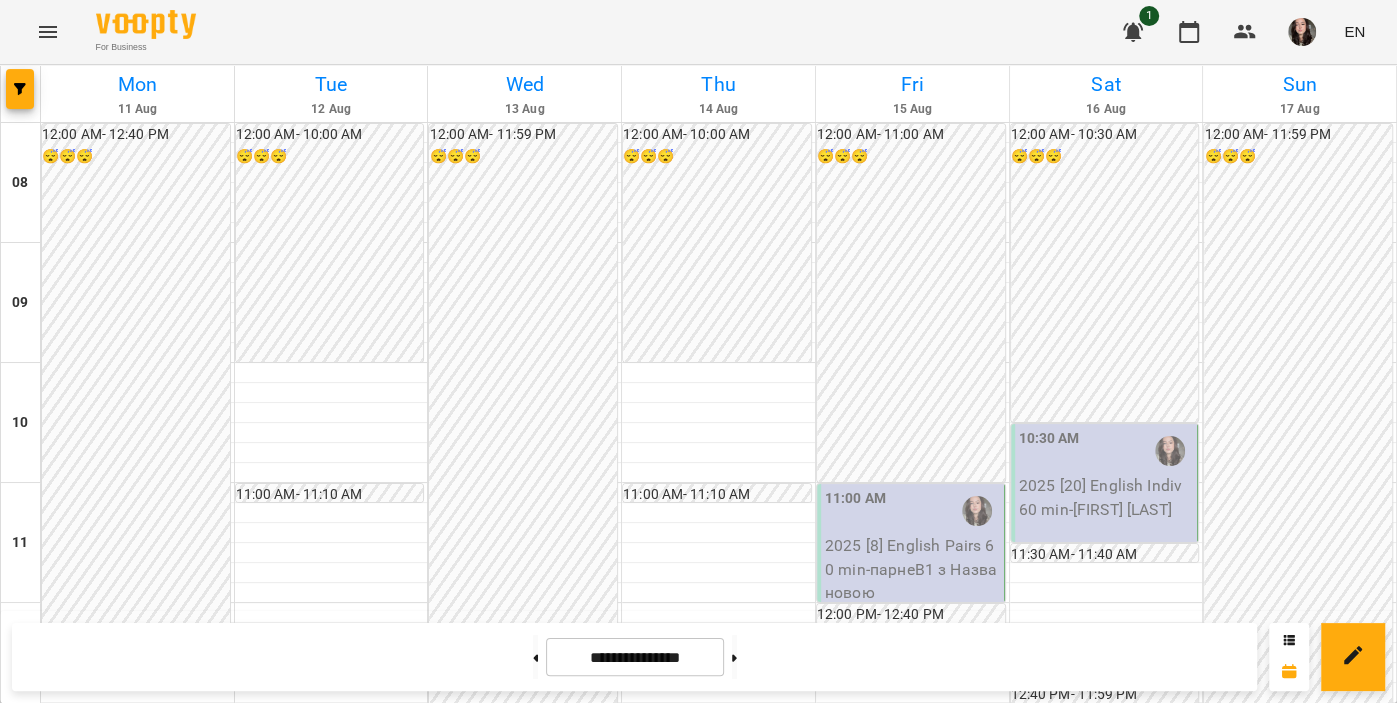 scroll, scrollTop: 440, scrollLeft: 0, axis: vertical 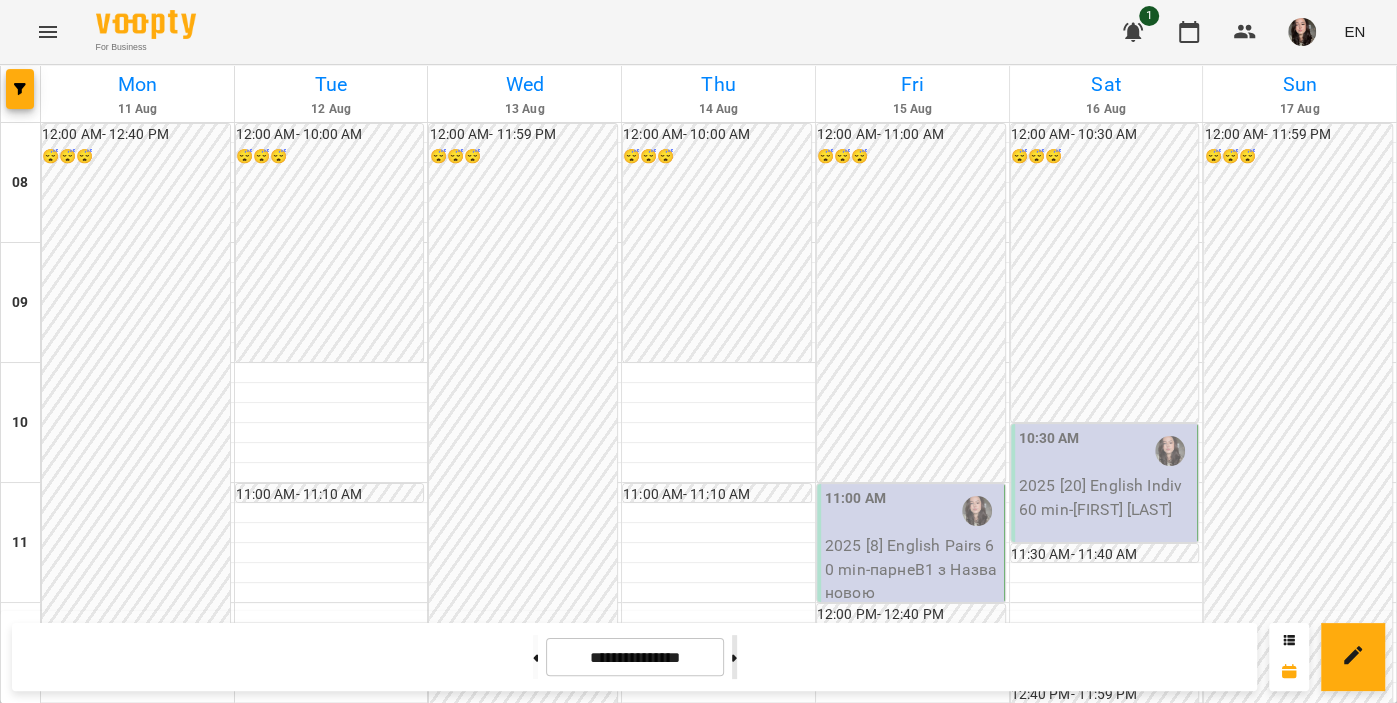 click at bounding box center [734, 657] 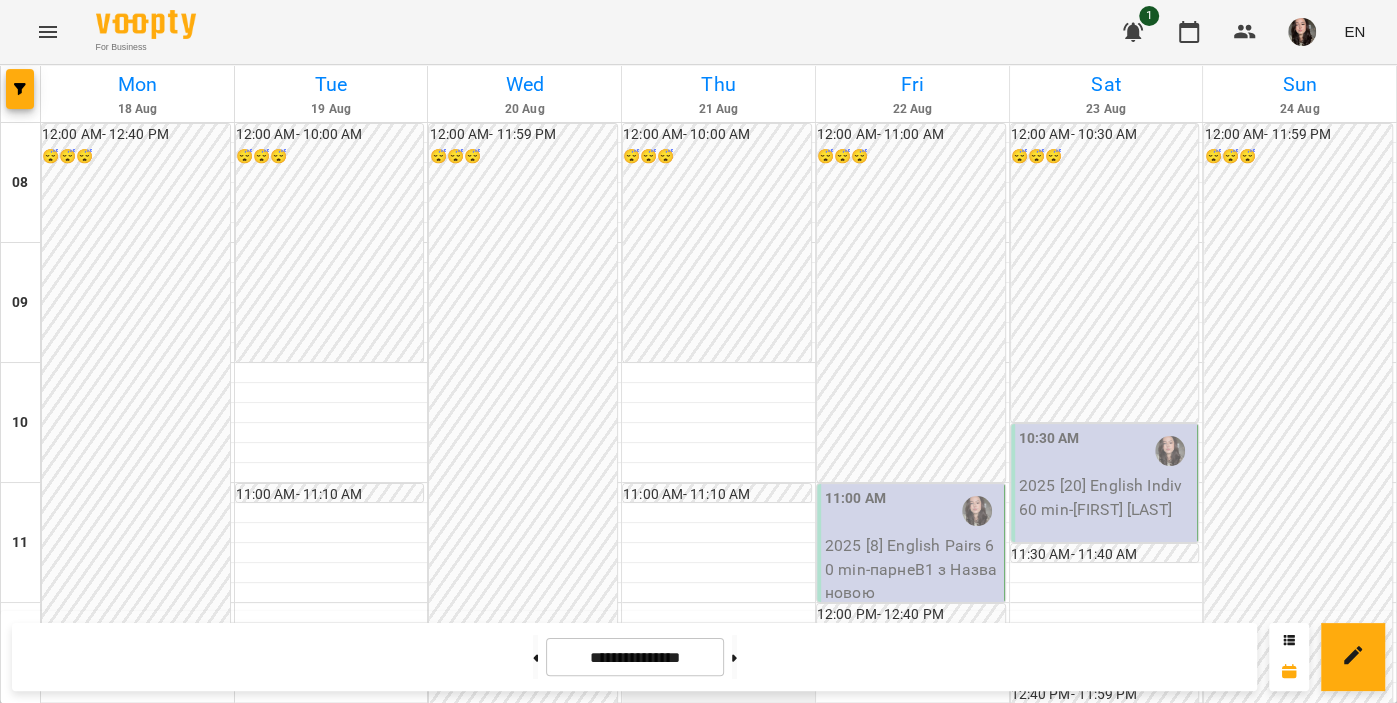 scroll, scrollTop: 1080, scrollLeft: 0, axis: vertical 